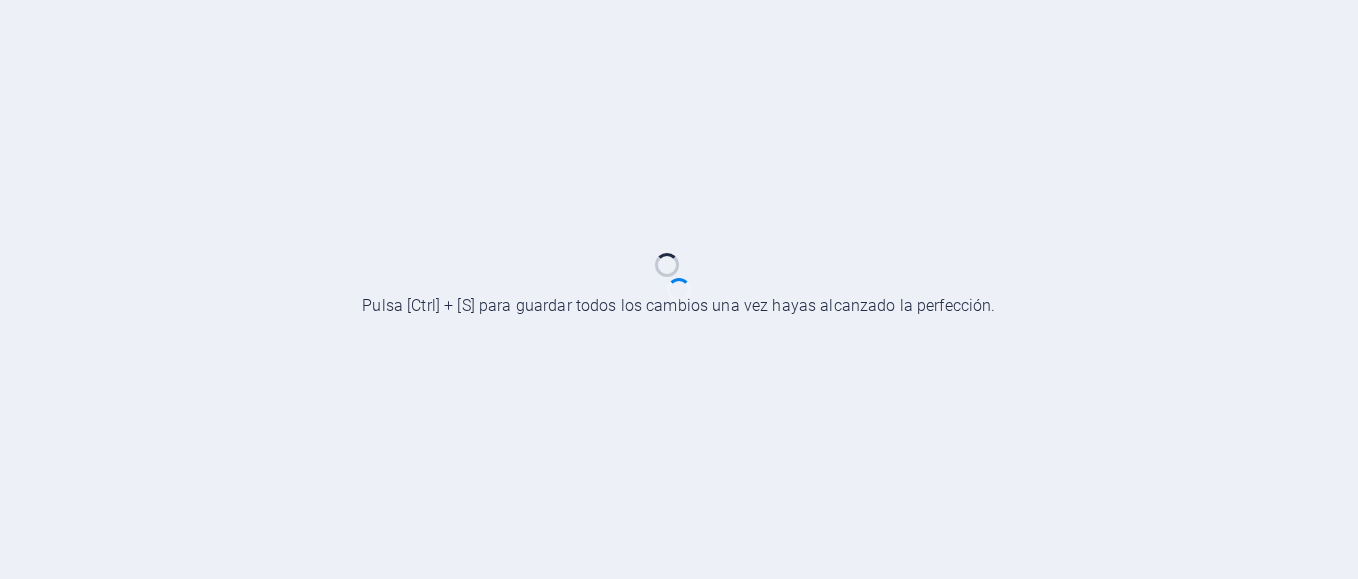 scroll, scrollTop: 0, scrollLeft: 0, axis: both 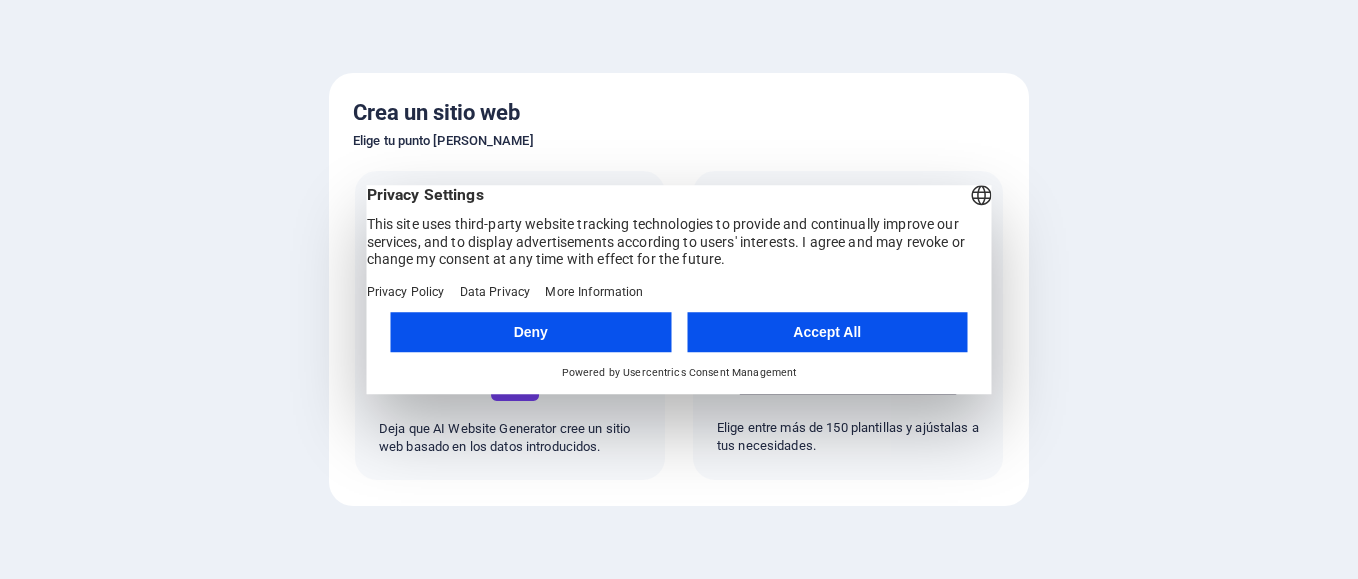 click on "Accept All" at bounding box center [827, 332] 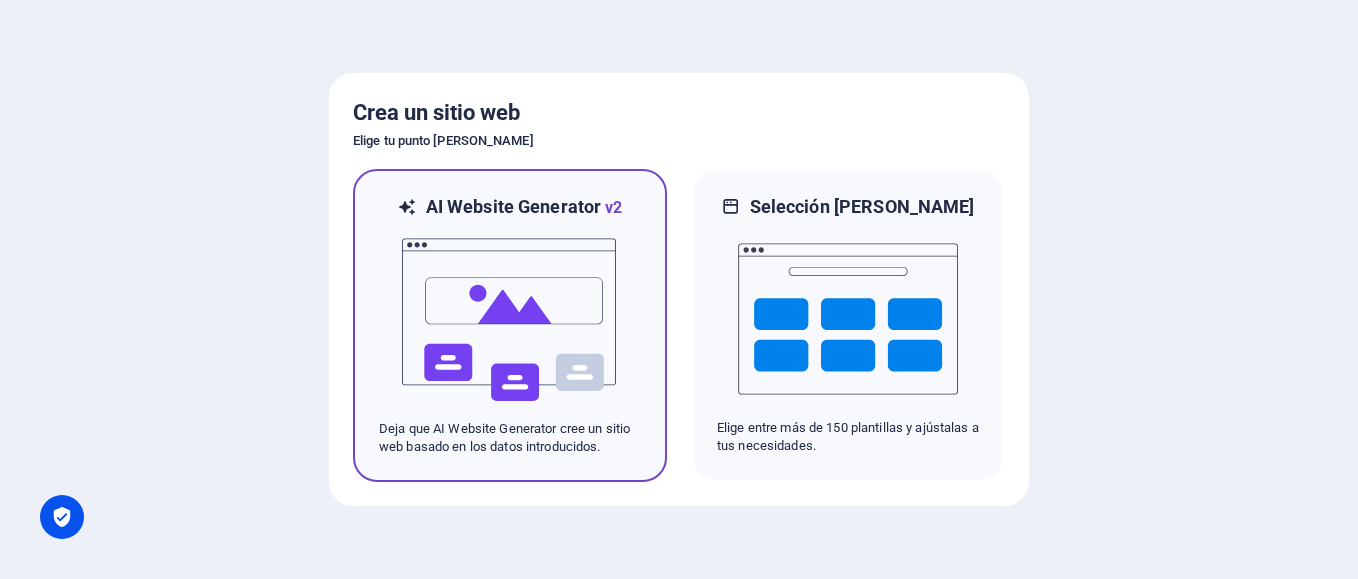 click at bounding box center (510, 320) 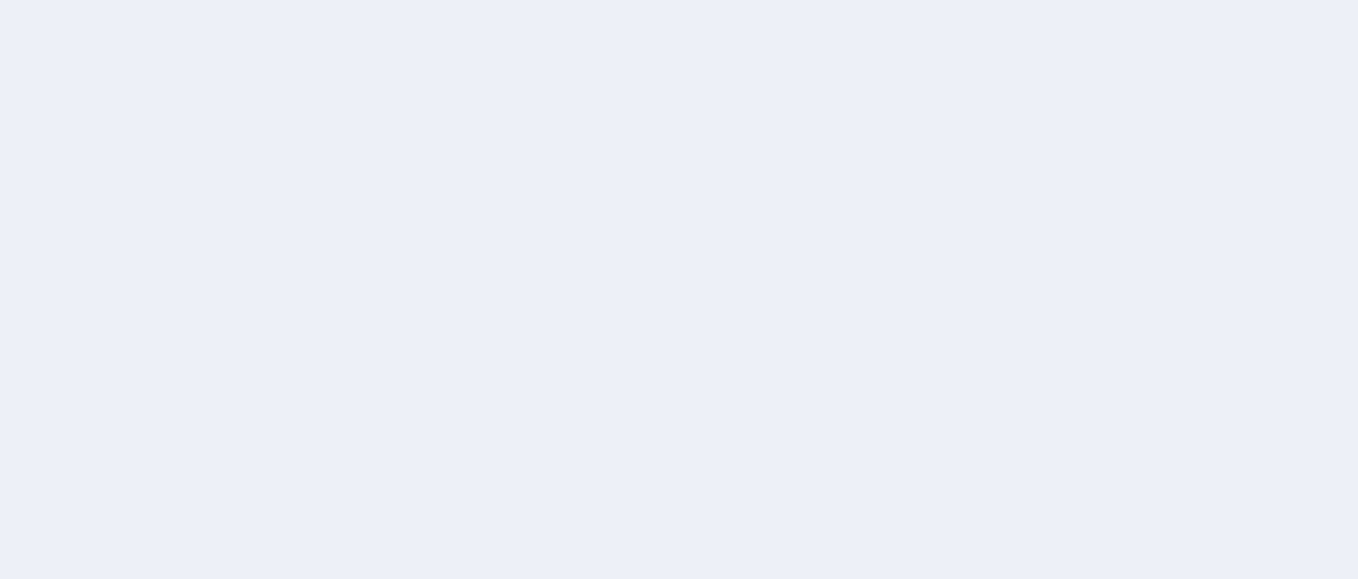 scroll, scrollTop: 0, scrollLeft: 0, axis: both 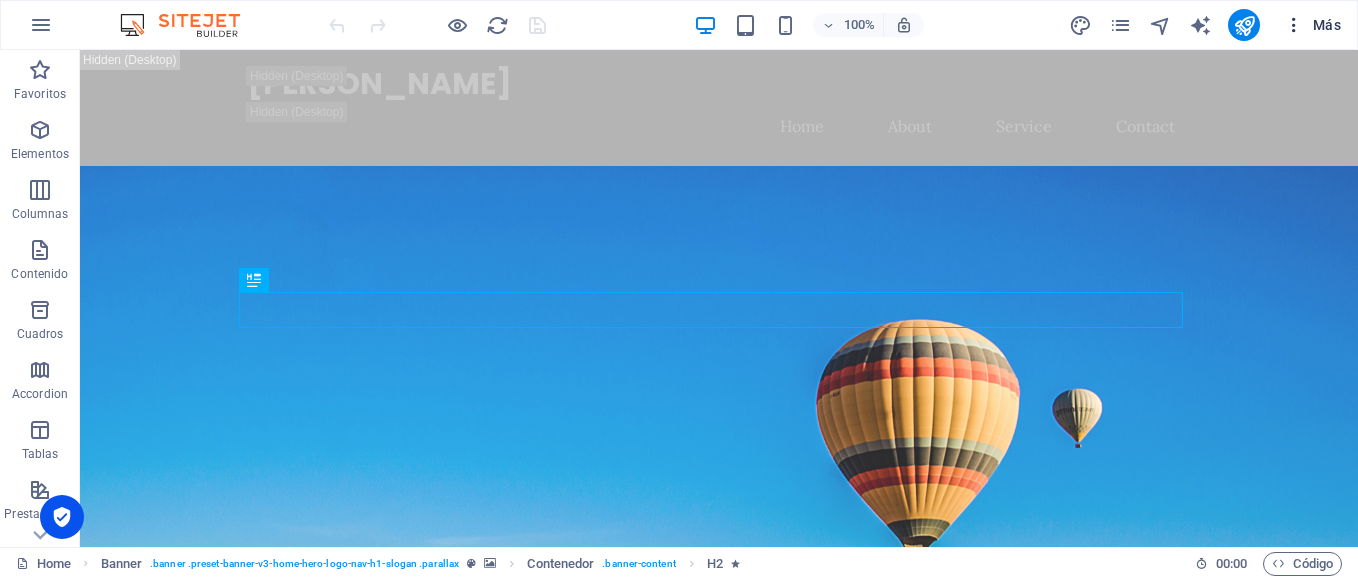 click on "Más" at bounding box center (1312, 25) 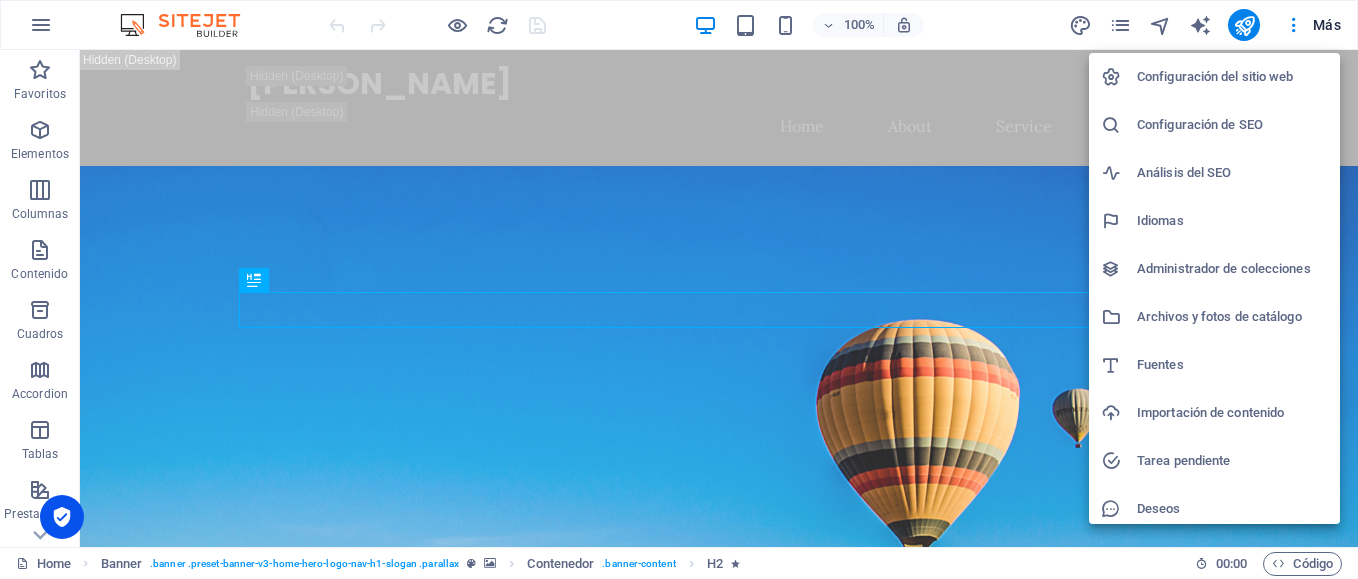 click at bounding box center (679, 289) 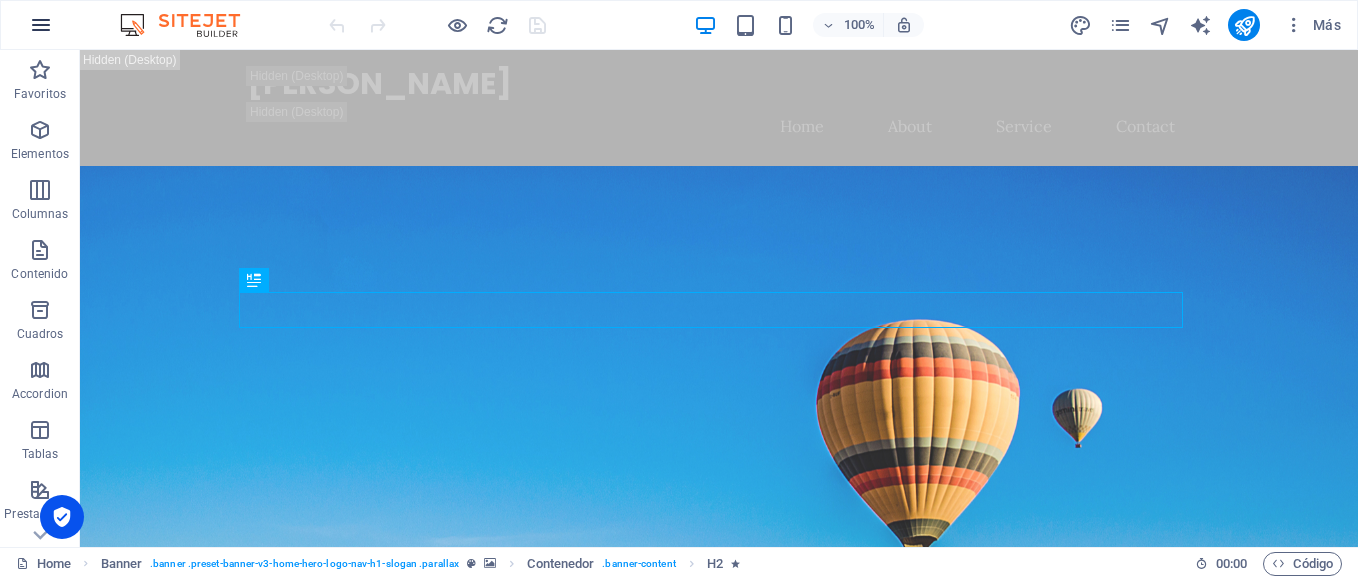 click at bounding box center [41, 25] 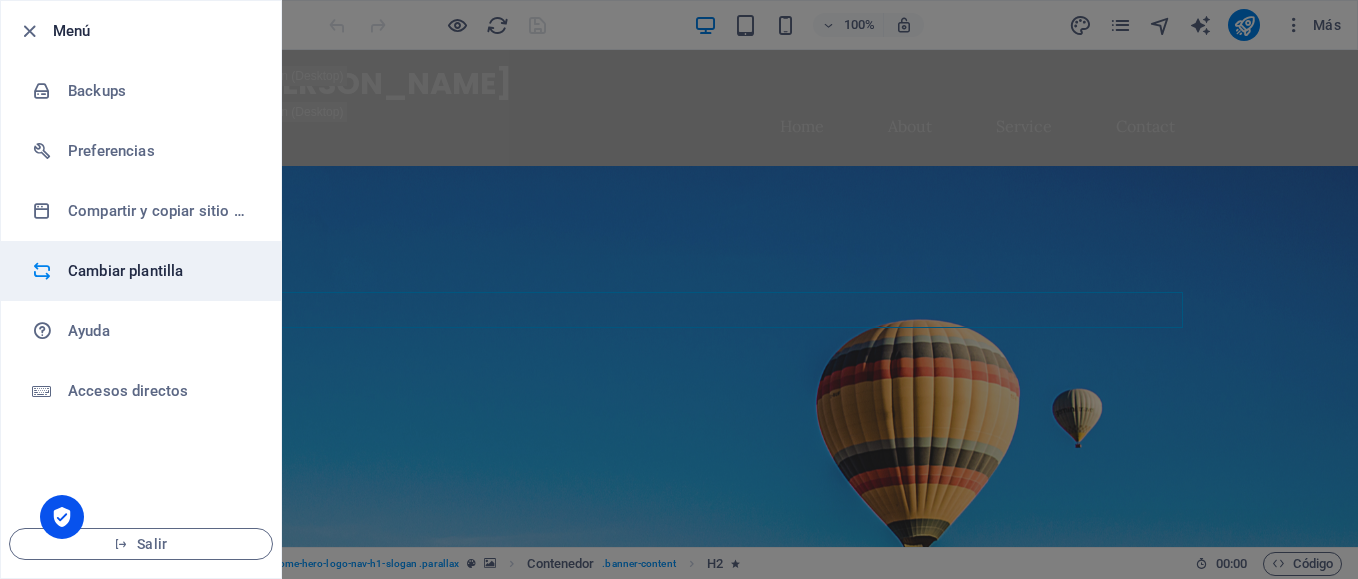 click on "Cambiar plantilla" at bounding box center [160, 271] 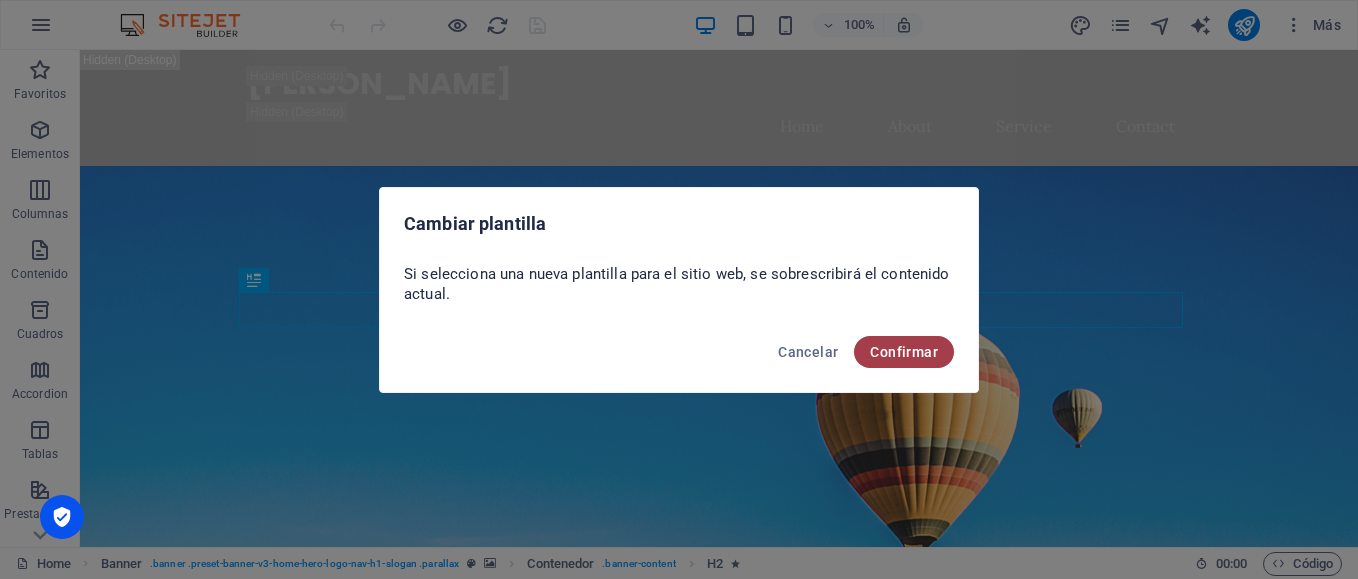 click on "Confirmar" at bounding box center (904, 352) 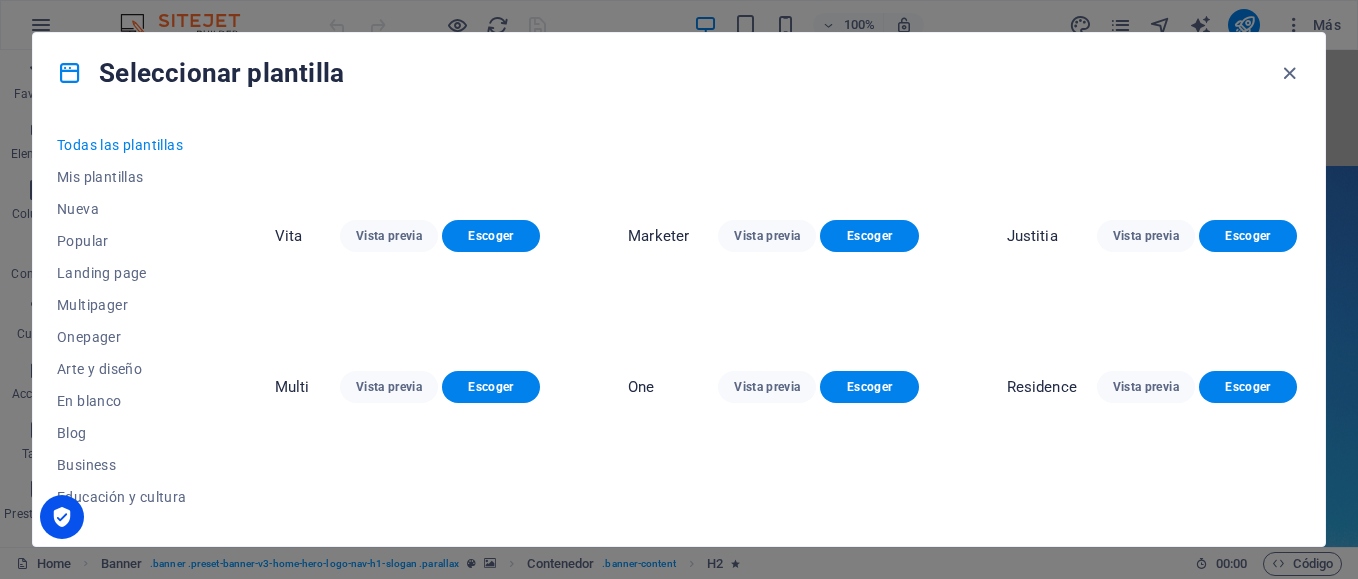 scroll, scrollTop: 6660, scrollLeft: 0, axis: vertical 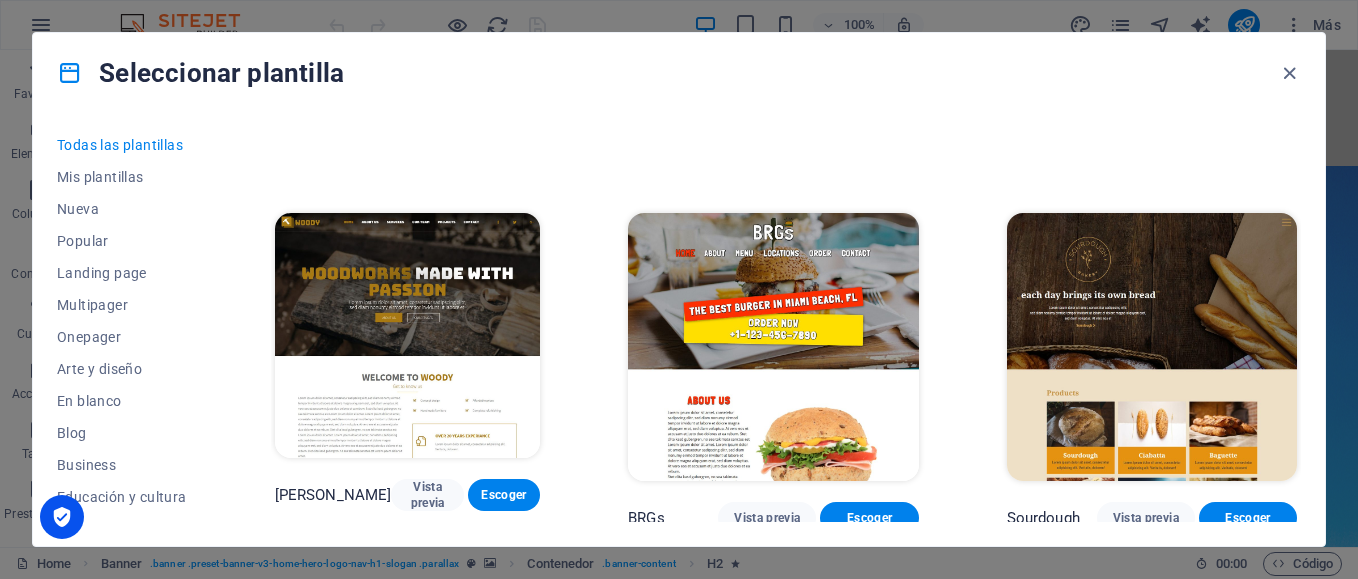click at bounding box center (773, 752) 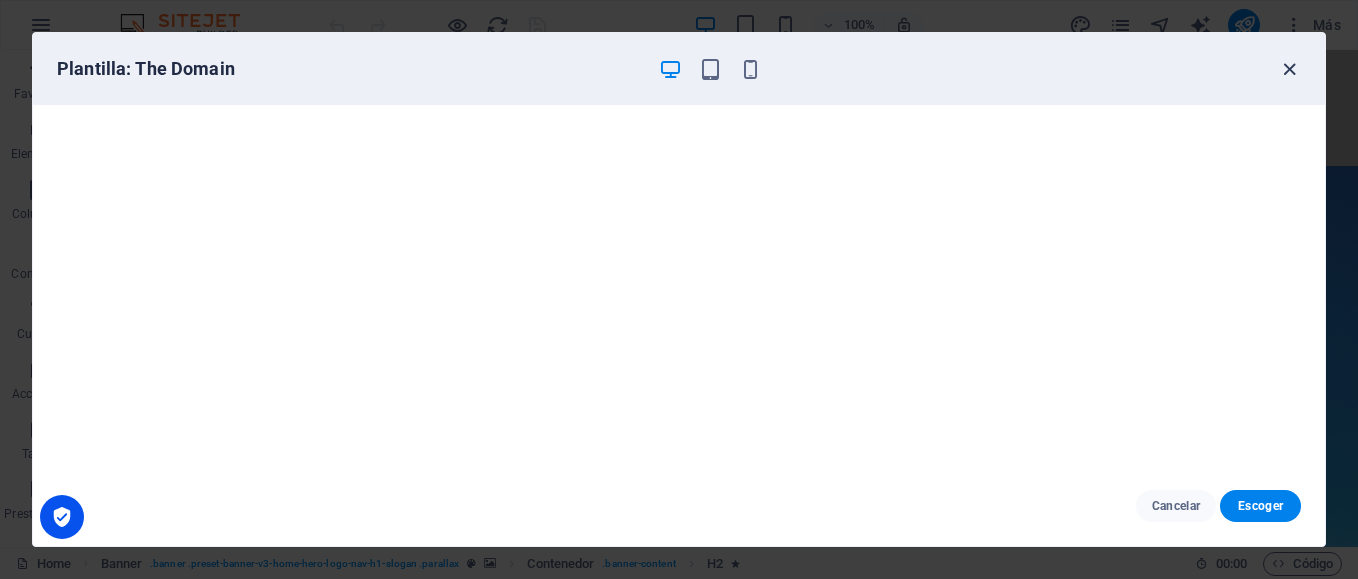 click at bounding box center (1289, 69) 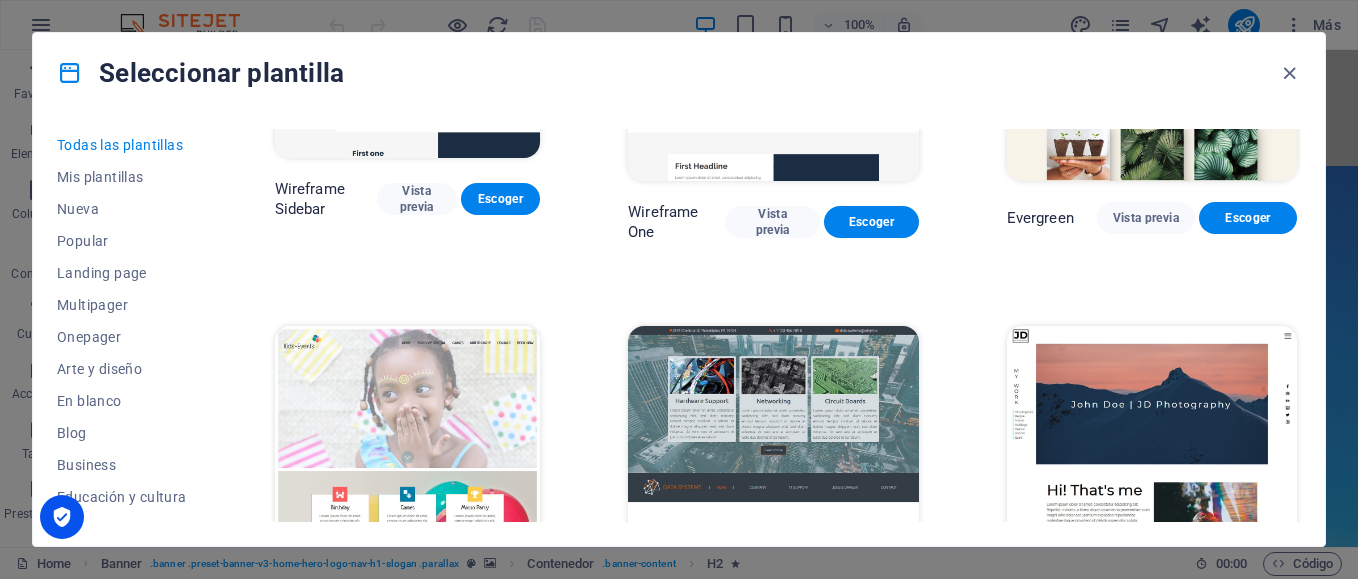 scroll, scrollTop: 7100, scrollLeft: 0, axis: vertical 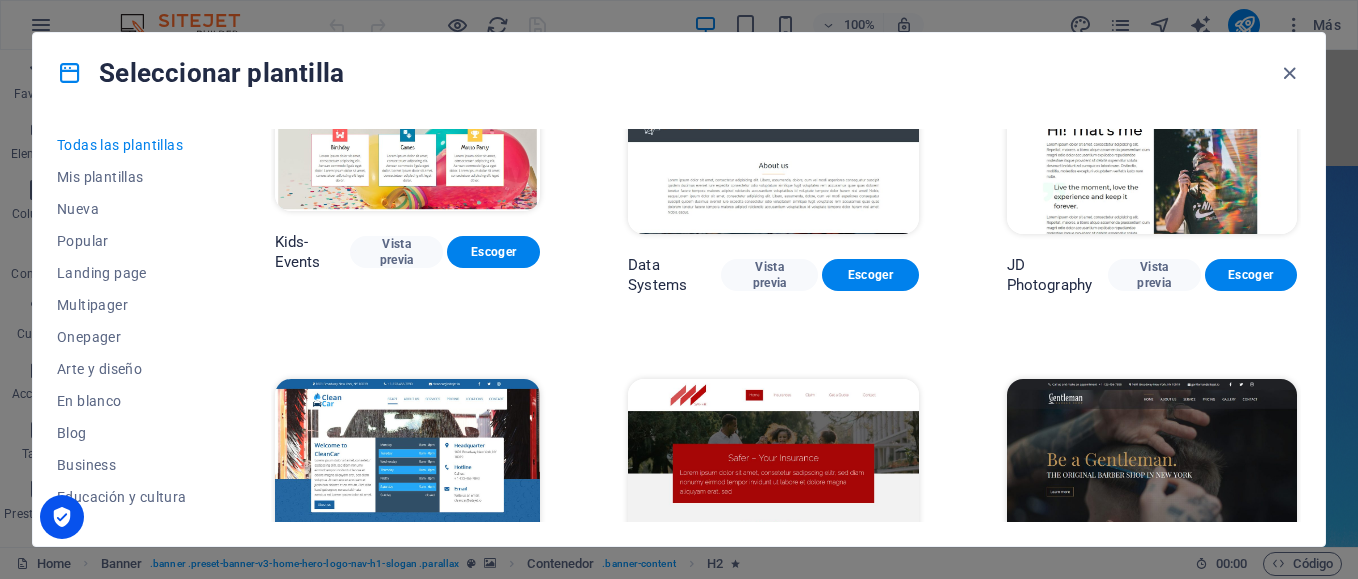 click at bounding box center [773, 513] 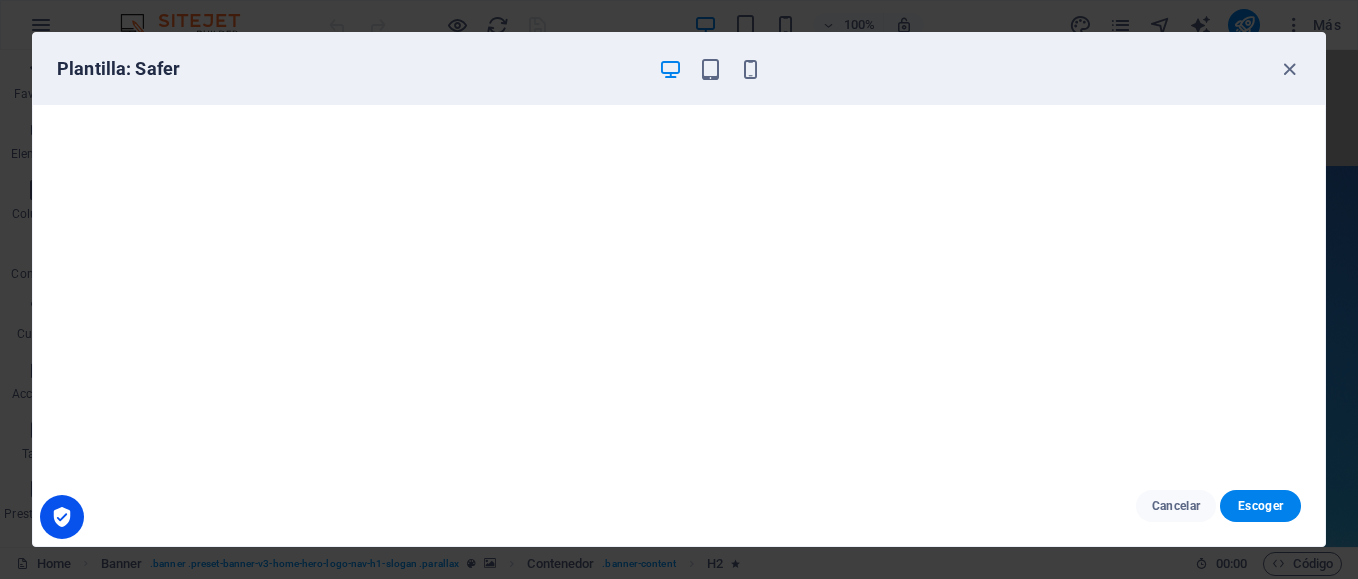 scroll, scrollTop: 0, scrollLeft: 0, axis: both 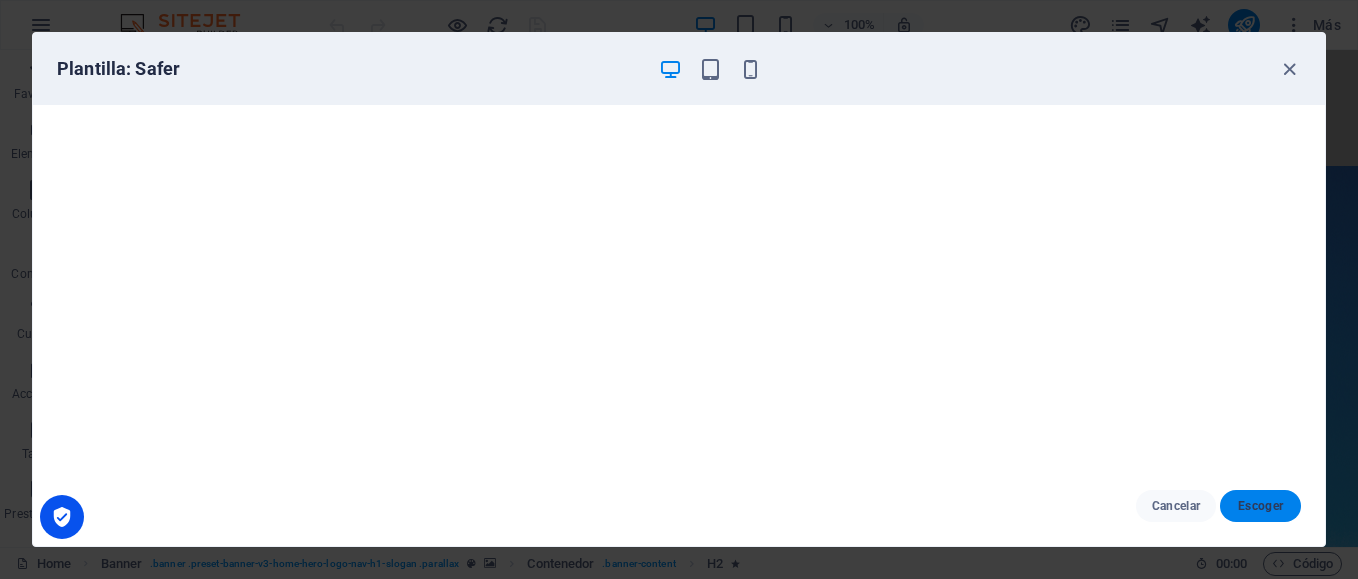 drag, startPoint x: 1276, startPoint y: 514, endPoint x: 853, endPoint y: 470, distance: 425.28226 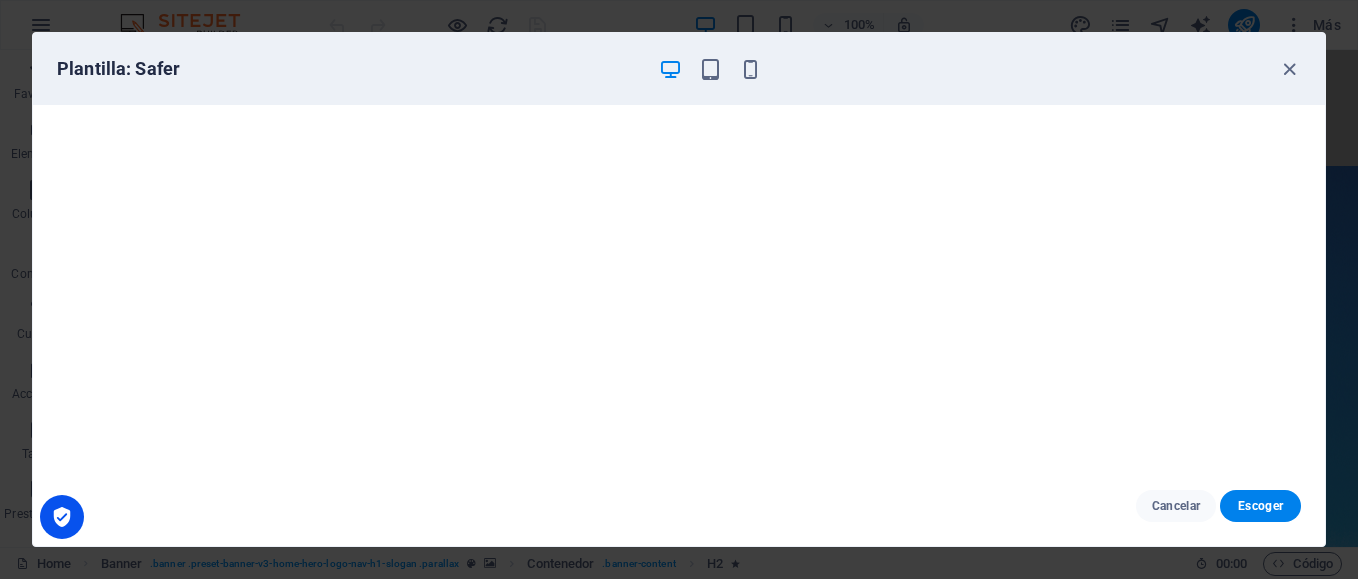 click on "Escoger" at bounding box center (1260, 506) 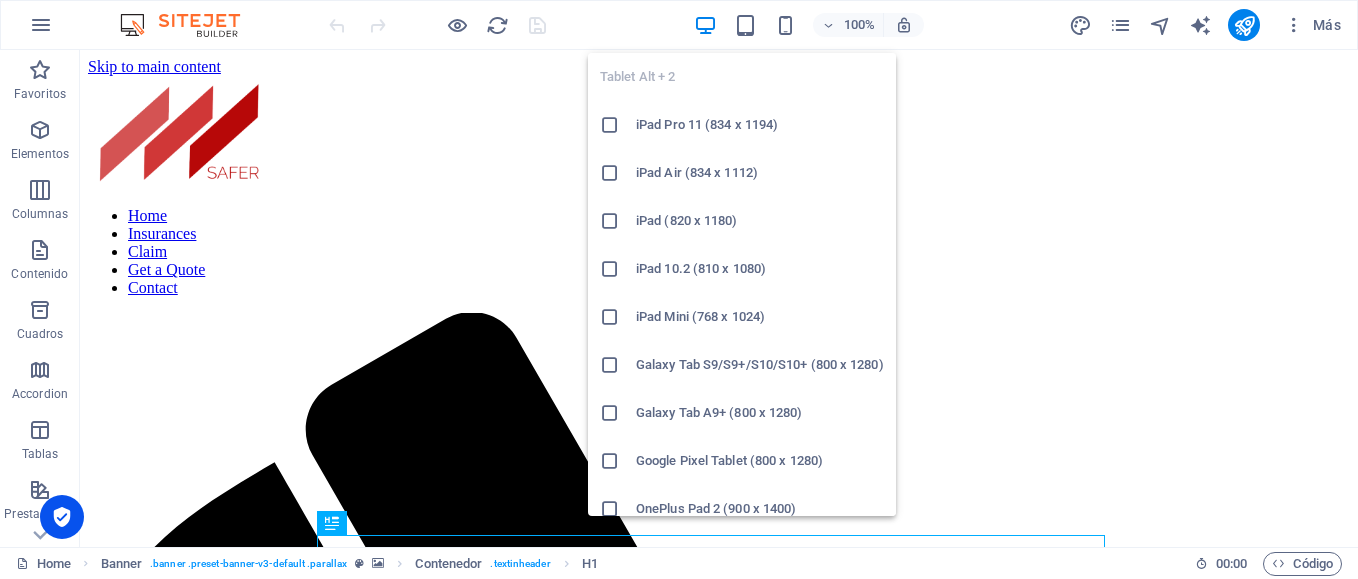 scroll, scrollTop: 0, scrollLeft: 0, axis: both 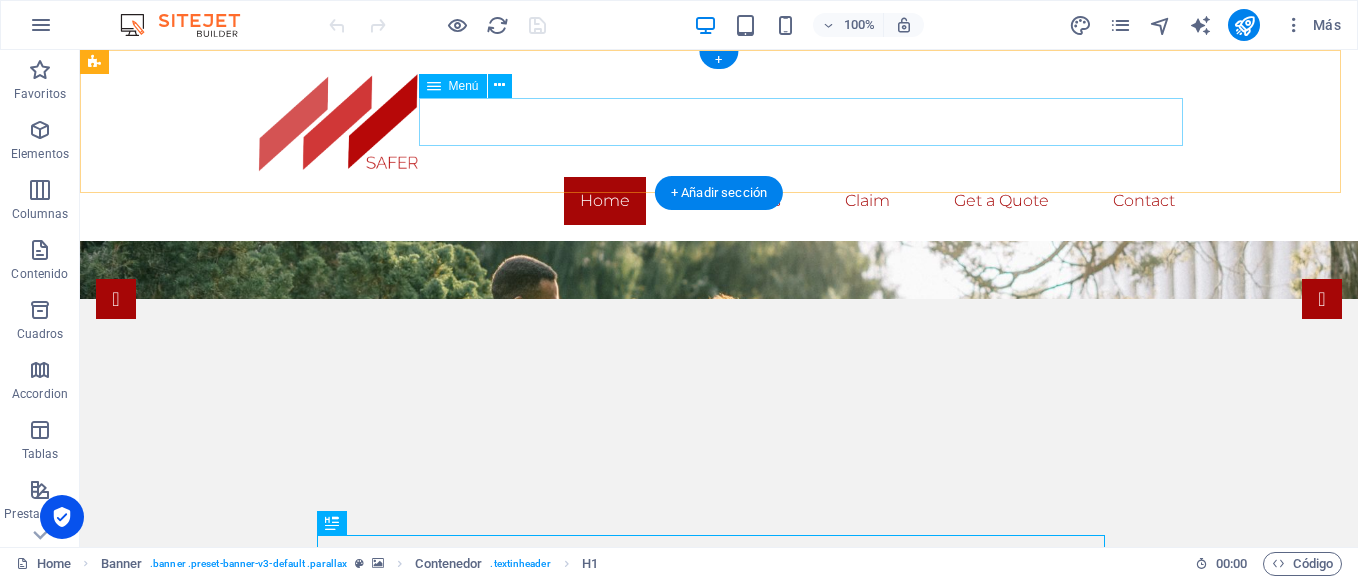 click on "Home Insurances Claim Get a Quote Contact" at bounding box center (719, 201) 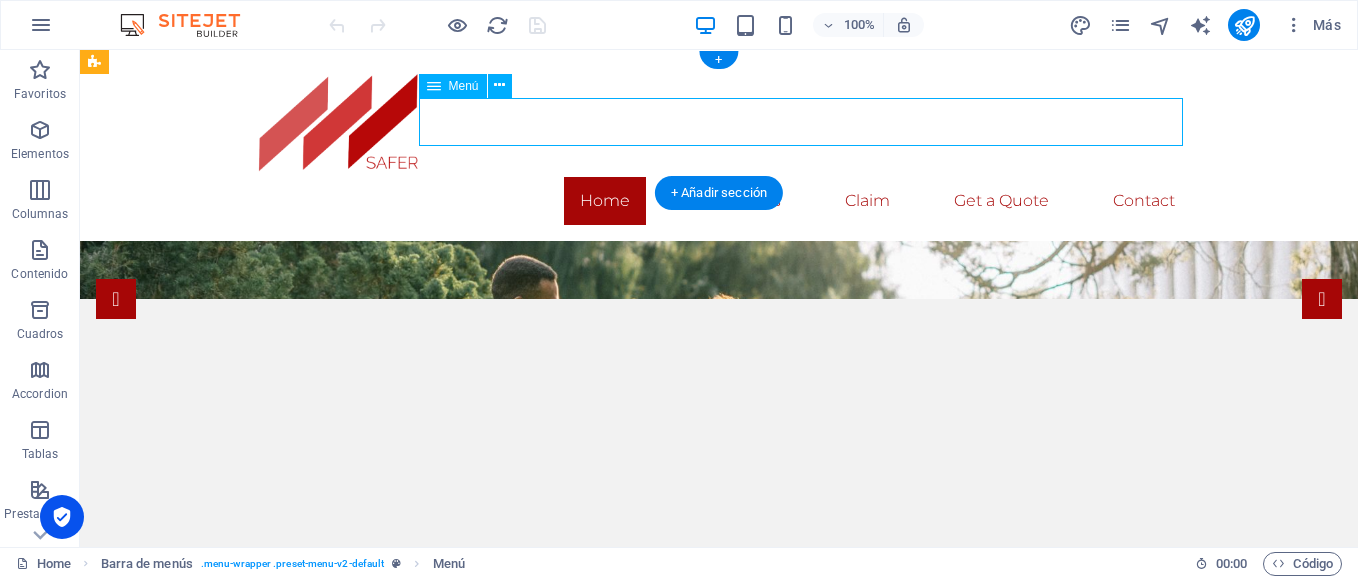 click on "Home Insurances Claim Get a Quote Contact" at bounding box center (719, 201) 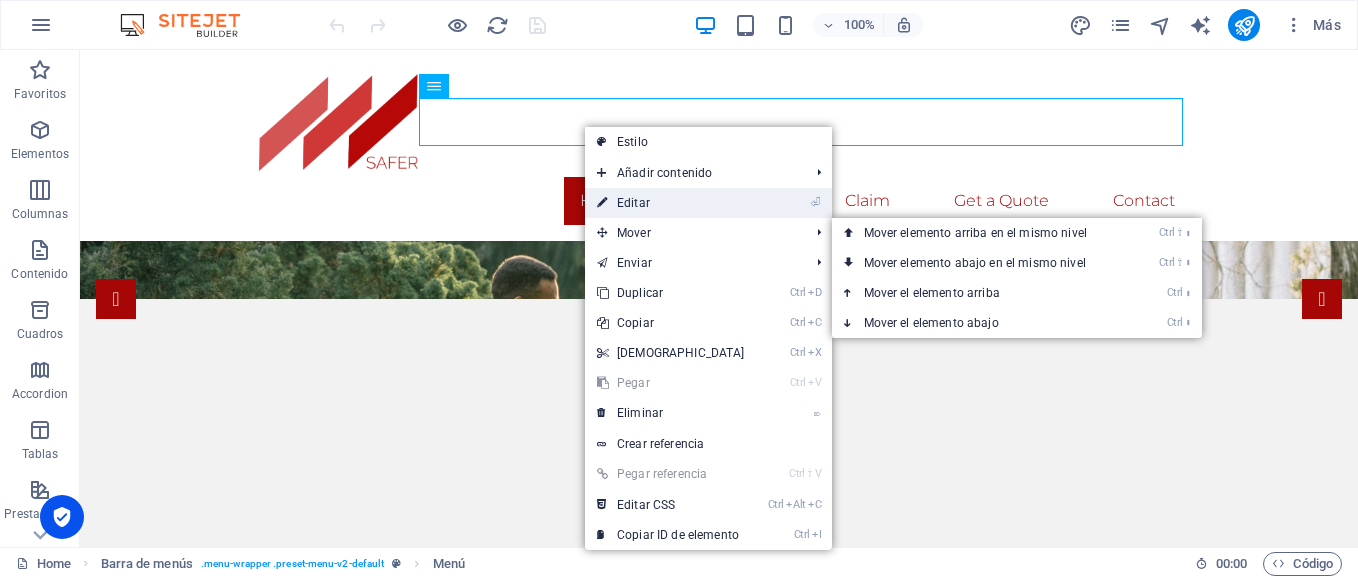 click on "⏎  Editar" at bounding box center (671, 203) 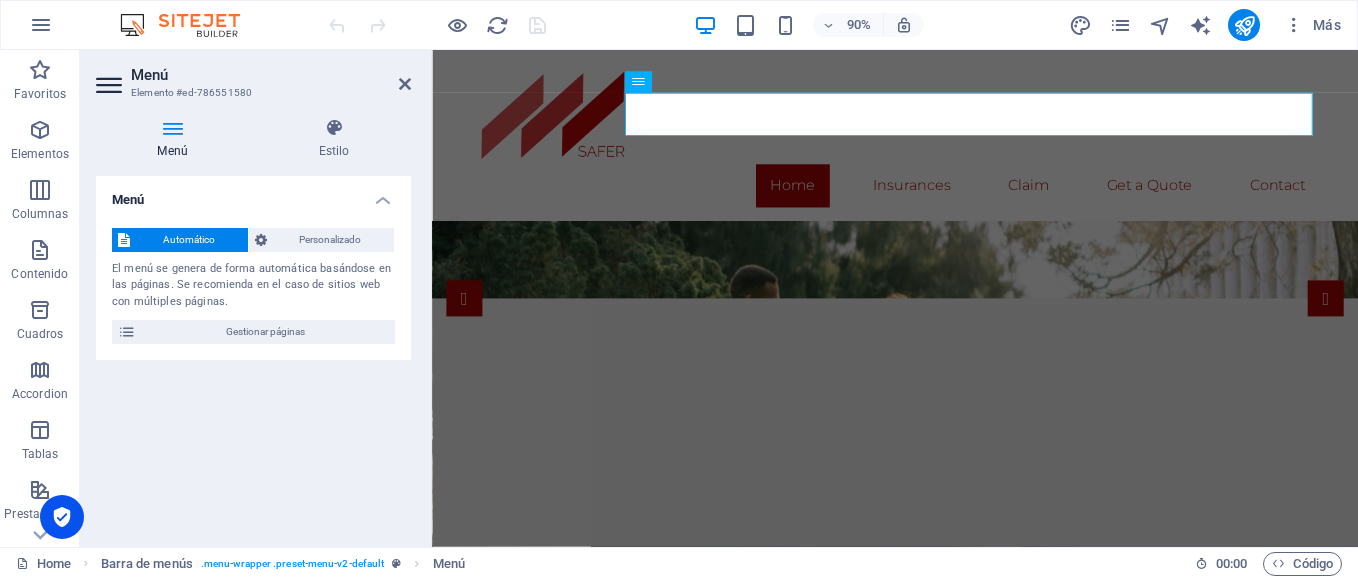 click on "Menú Estilo Menú Automático Personalizado El menú se genera de forma automática basándose en las páginas. Se recomienda en el caso de sitios web con múltiples páginas. Gestionar páginas Elementos de menú 1 Ninguno Página Externo Elemento Teléfono Email Página Home Insurances -- Life Insurance -- Homeowners Insurance -- Renters Insurance -- Farm or Ranch Insurance -- Travel Insurance -- Long-Term Travel Insurance -- Healthy Insurance -- Disability Insurance -- Vehicle Insurance Claim Get a Quote Contact Legal Notice Privacy Elemento
URL / Teléfono Email Texto del enlace Home Destino del enlace Nueva pestaña Misma pestaña Superposición Nombre Una descripción adicional del enlace no debería ser igual al texto del enlace. El título suele mostrarse como un texto de información cuando se mueve el ratón por encima del elemento. Déjalo en blanco en caso de dudas. Relación Define la  relación de este enlace con el destino del enlace alternativo autor marcador externo 2" at bounding box center (253, 324) 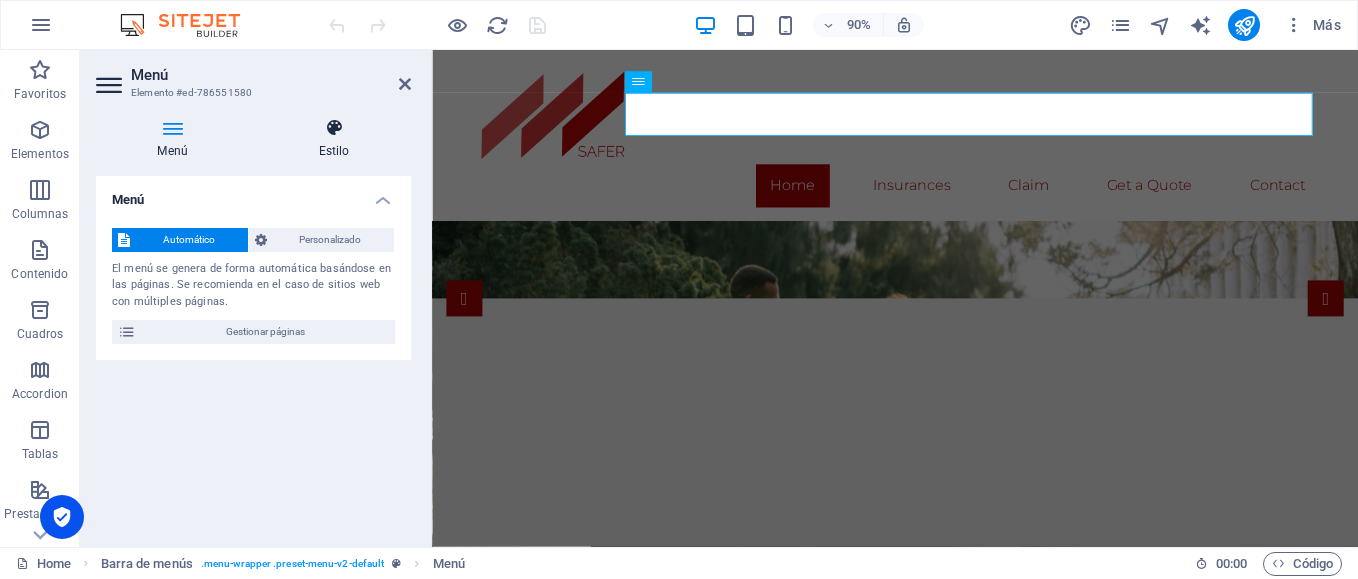 click on "Estilo" at bounding box center (334, 139) 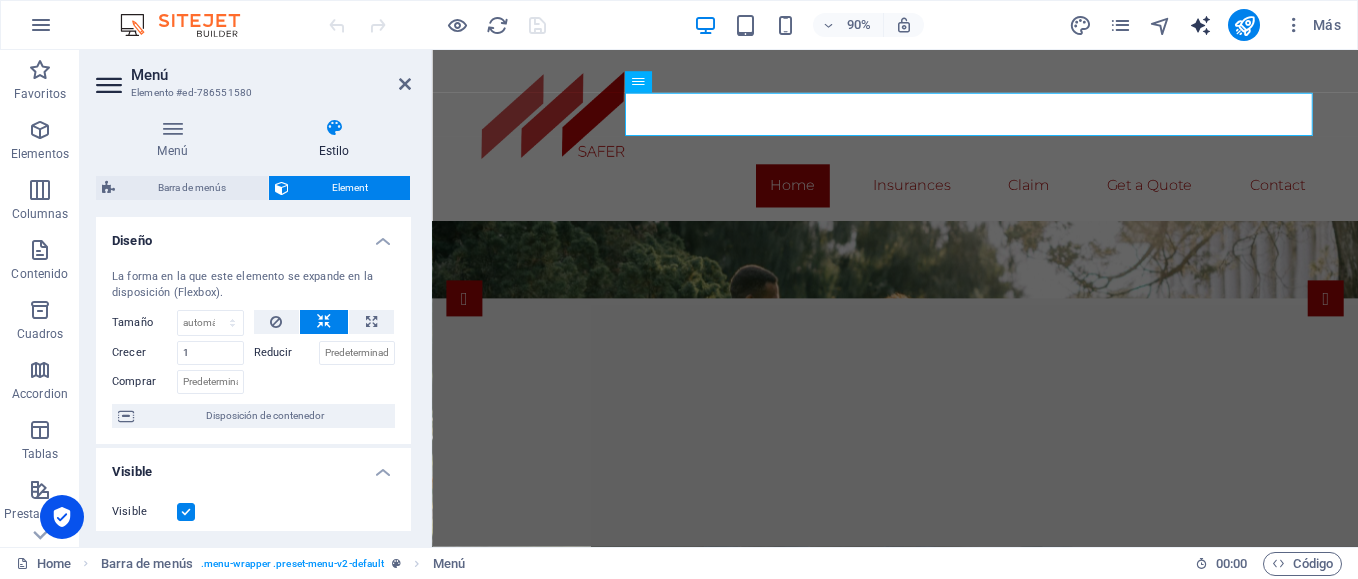 click at bounding box center (1200, 25) 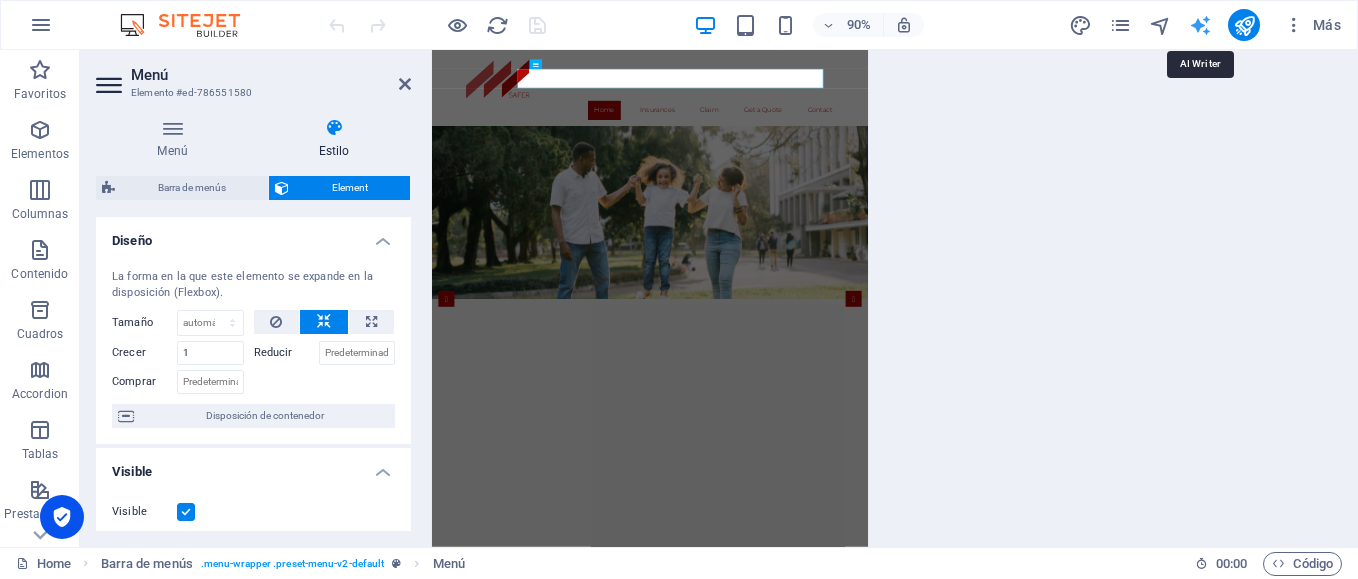 select on "English" 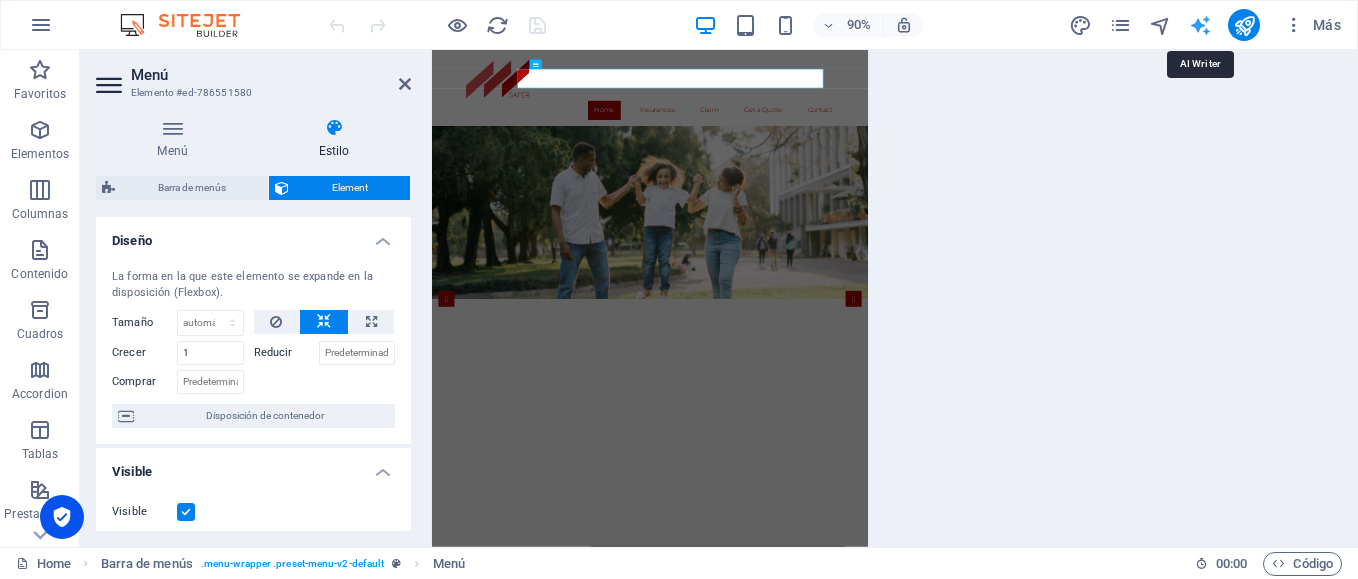 select on "English" 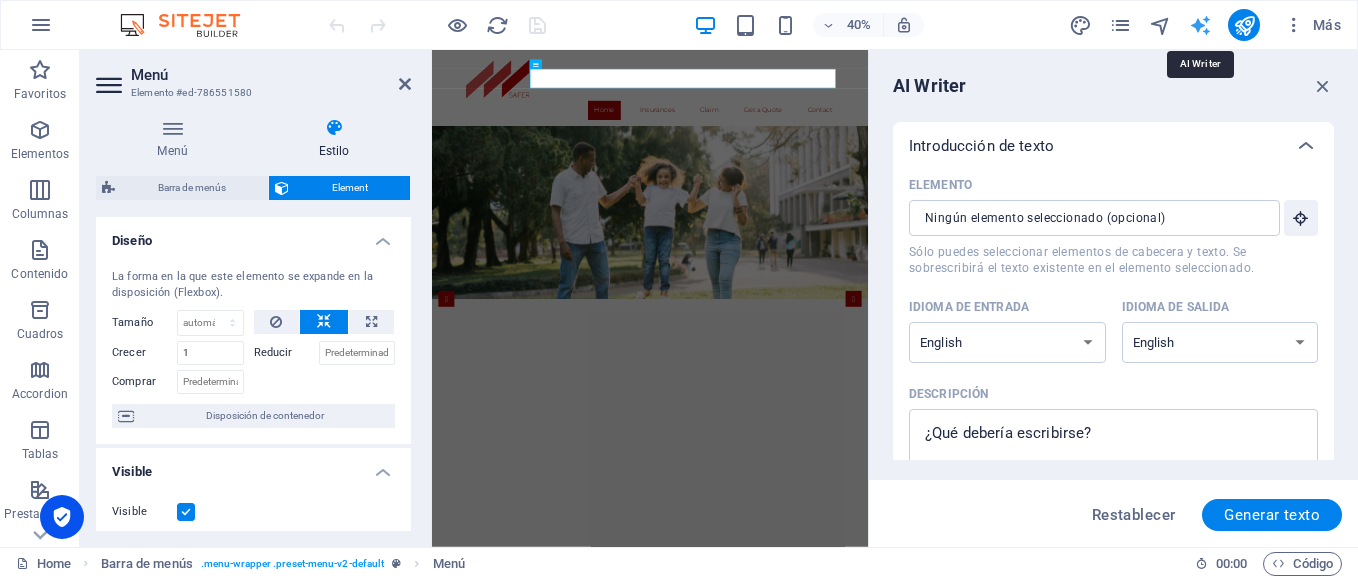 scroll, scrollTop: 0, scrollLeft: 0, axis: both 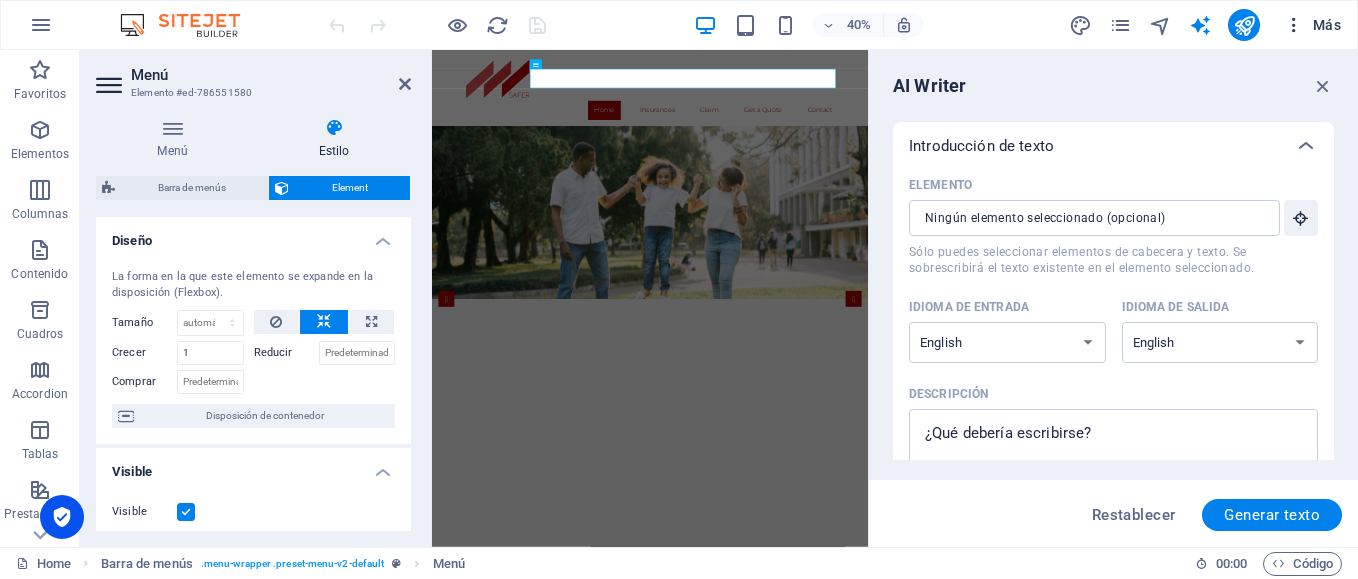 click on "Más" at bounding box center [1312, 25] 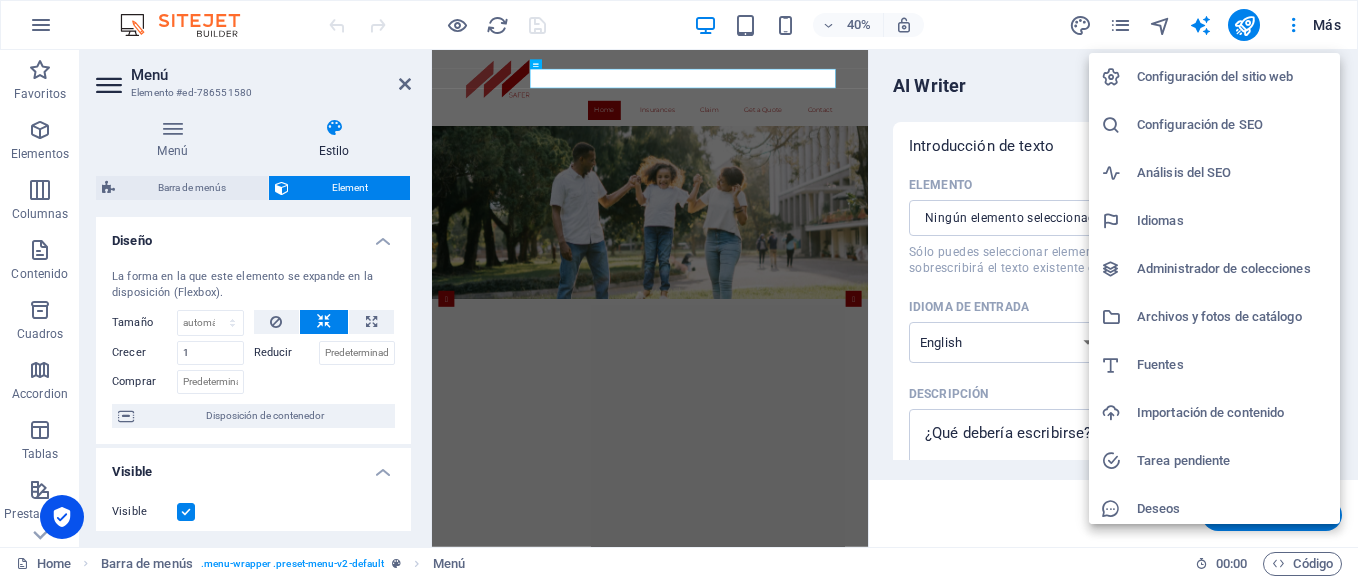 click at bounding box center [679, 289] 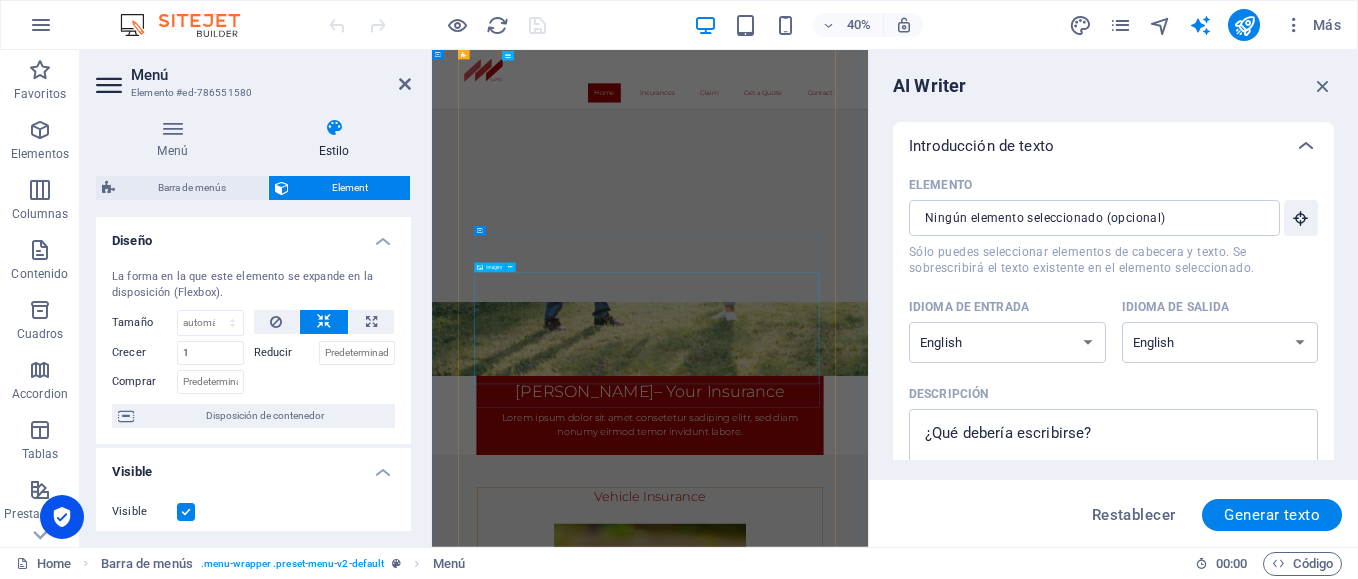 scroll, scrollTop: 1225, scrollLeft: 0, axis: vertical 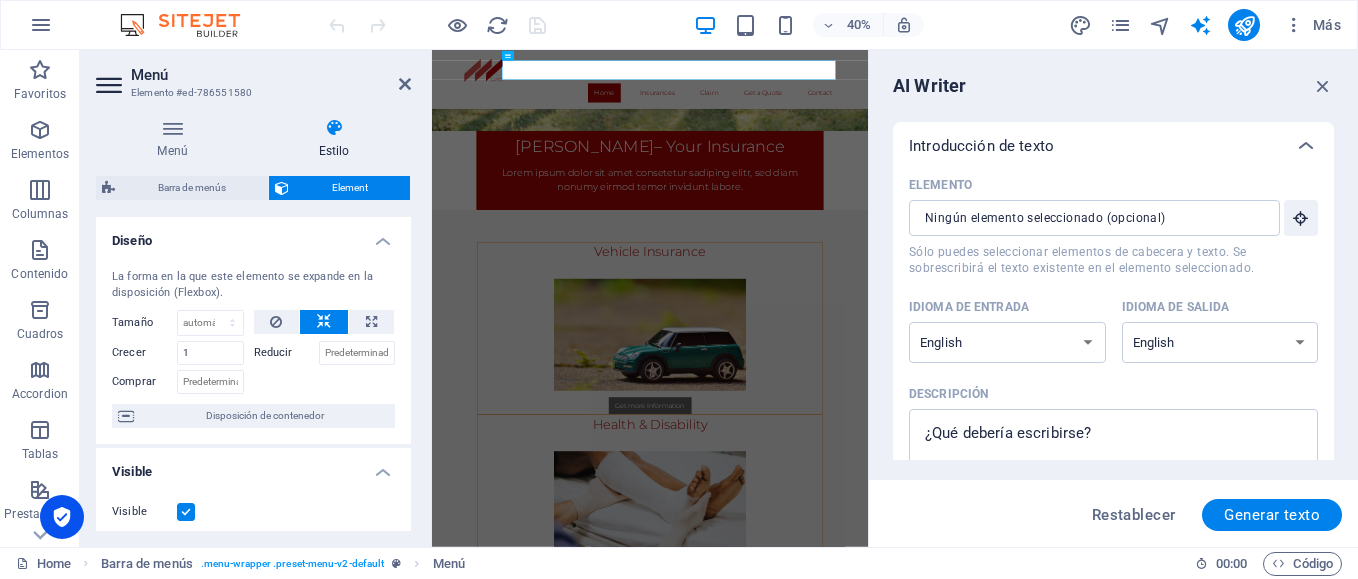 click on "Menú Elemento #ed-786551580 Menú Estilo Menú Automático Personalizado El menú se genera de forma automática basándose en las páginas. Se recomienda en el caso de sitios web con múltiples páginas. Gestionar páginas Elementos de menú 1 Ninguno Página Externo Elemento Teléfono Email Página Home Insurances -- Life Insurance -- Homeowners Insurance -- Renters Insurance -- Farm or Ranch Insurance -- Travel Insurance -- Long-Term Travel Insurance -- Healthy Insurance -- Disability Insurance -- Vehicle Insurance Claim Get a Quote Contact Legal Notice Privacy Elemento
URL / Teléfono Email Texto del enlace Home Destino del enlace Nueva pestaña Misma pestaña Superposición Nombre Una descripción adicional del enlace no debería ser igual al texto del enlace. El título suele mostrarse como un texto de información cuando se mueve el ratón por encima del elemento. Déjalo en blanco en caso de dudas. Relación Define la  relación de este enlace con el destino del enlace autor 2" at bounding box center [256, 298] 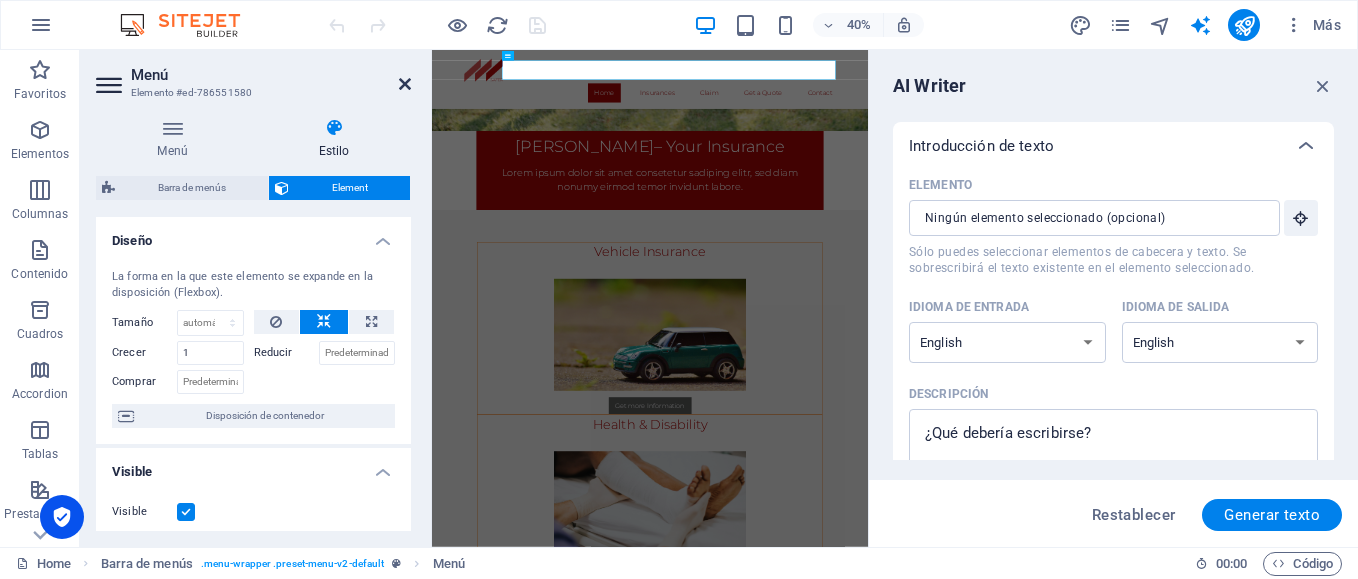 drag, startPoint x: 401, startPoint y: 85, endPoint x: 399, endPoint y: 41, distance: 44.04543 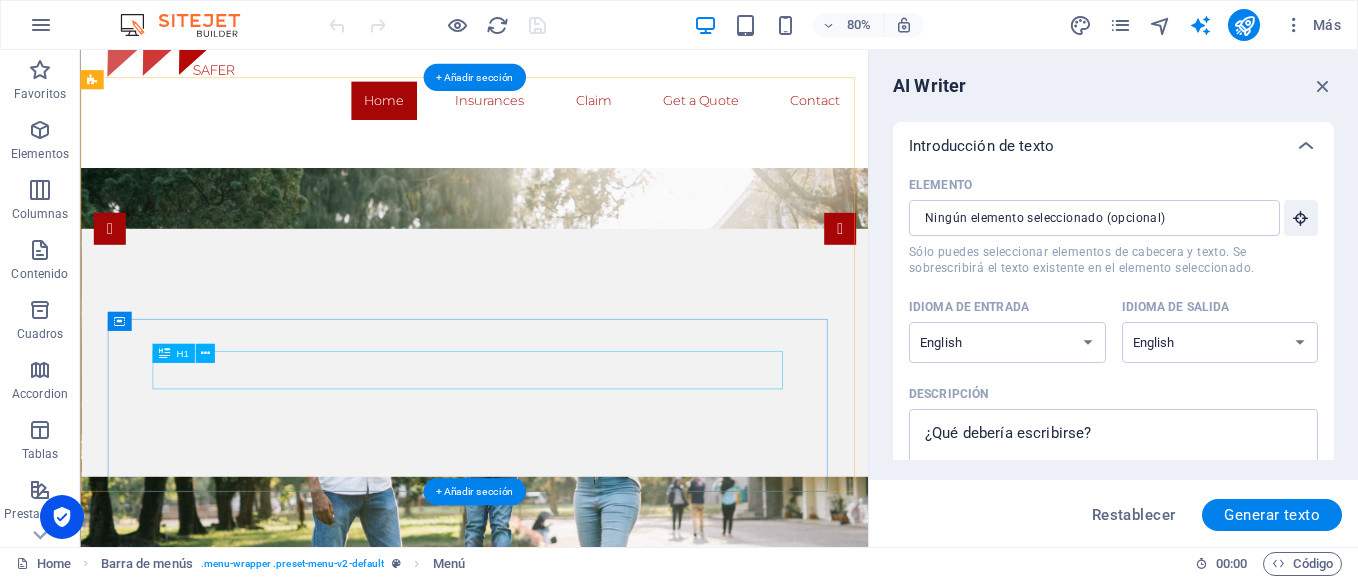 scroll, scrollTop: 0, scrollLeft: 0, axis: both 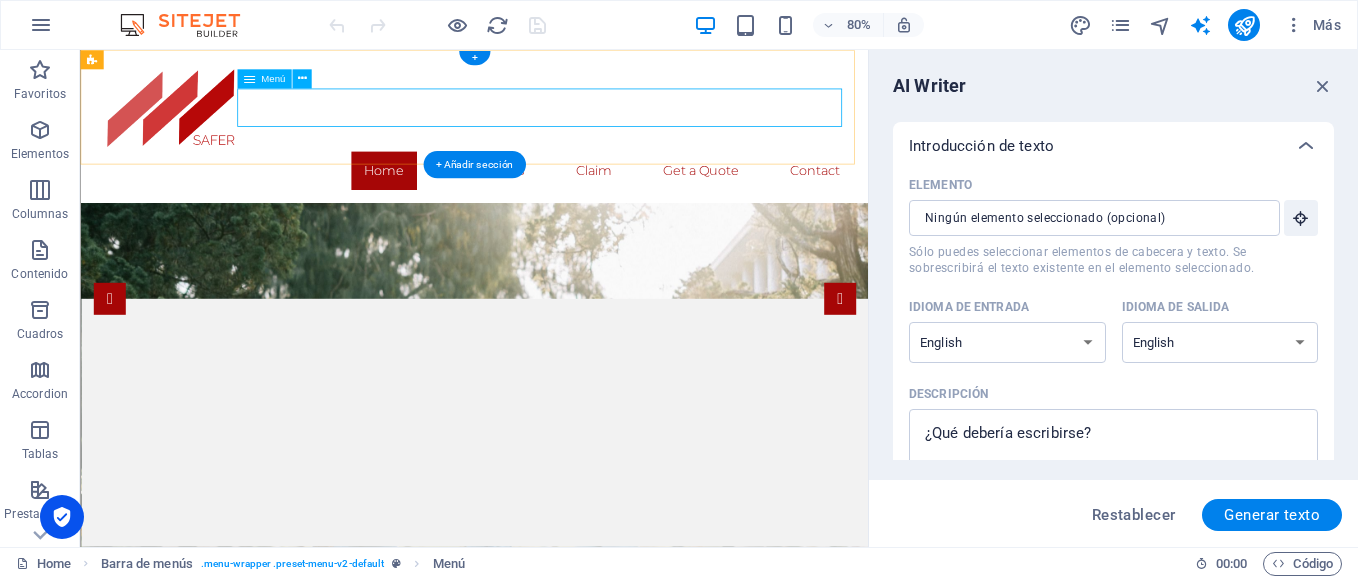 click on "Home Insurances Claim Get a Quote Contact" at bounding box center [573, 201] 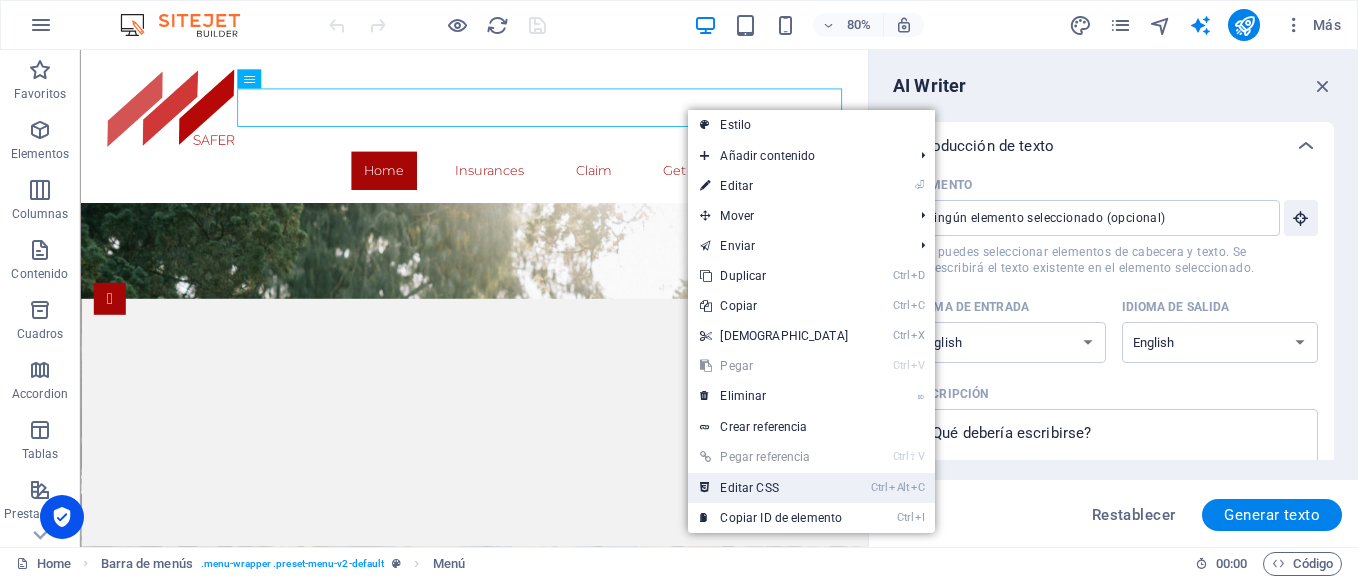 click on "Ctrl Alt C  Editar CSS" at bounding box center [774, 488] 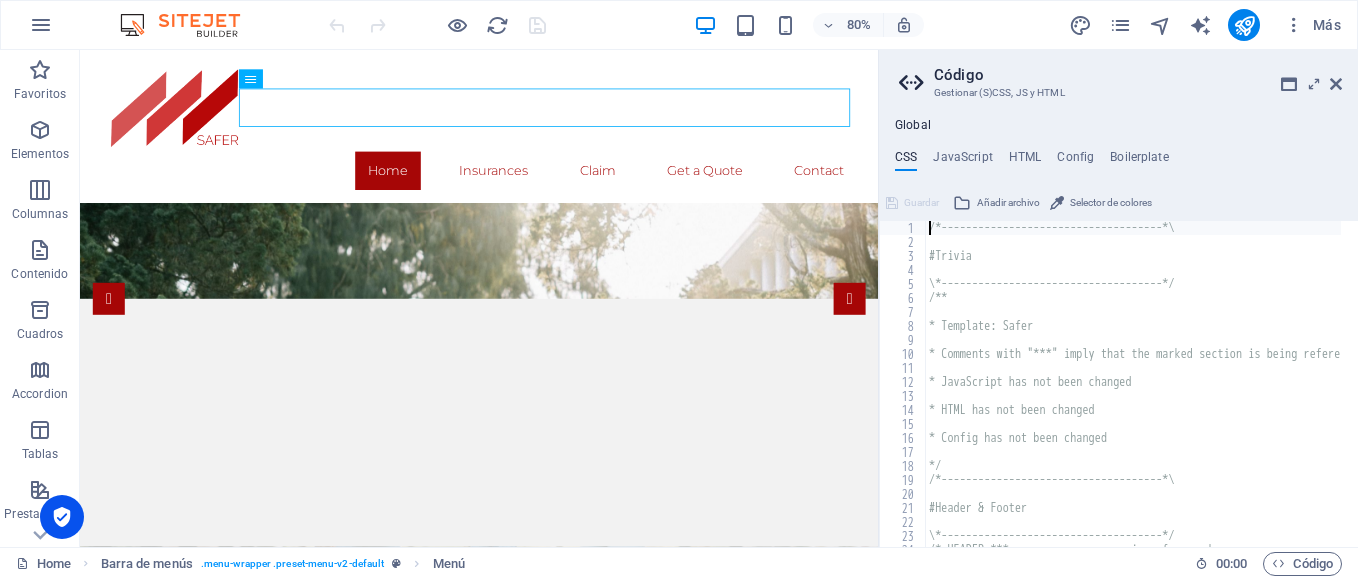 click on "Global CSS JavaScript HTML Config Boilerplate /*------------------------------------*\ 1 2 3 4 5 6 7 8 9 10 11 12 13 14 15 16 17 18 19 20 21 22 23 24 25 /*------------------------------------*\     #Trivia \*------------------------------------*/ /**   * Template: Safer   * Comments with "***" imply that the marked section is being referenced somewhere else   * JavaScript has not been changed   * HTML has not been changed   * Config has not been changed   */ /*------------------------------------*\     #Header & Footer \*------------------------------------*/ /* HEADER ***menu-wrapper-spacer is referenced on every page, except Legal Notice & Privacy */     XXXXXXXXXXXXXXXXXXXXXXXXXXXXXXXXXXXXXXXXXXXXXXXXXXXXXXXXXXXXXXXXXXXXXXXXXXXXXXXXXXXXXXXXXXXXXXXXXXXXXXXXXXXXXXXXXXXXXXXXXXXXXXXXXXXXXXXXXXXXXXXXXXXXXXXXXXXXXXXXXXXXXXXXXXXXXXXXXXXXXXXXXXXXXXXXXXXXXXXXXXXXXXXXXXXXXXXXXXXXXXXXXXXXXXXXXXXXXXXXXXXXXXXXXXXXXXXX Guardar Añadir archivo Selector de colores     Guardar Añadir archivo     Guardar" at bounding box center [1118, 332] 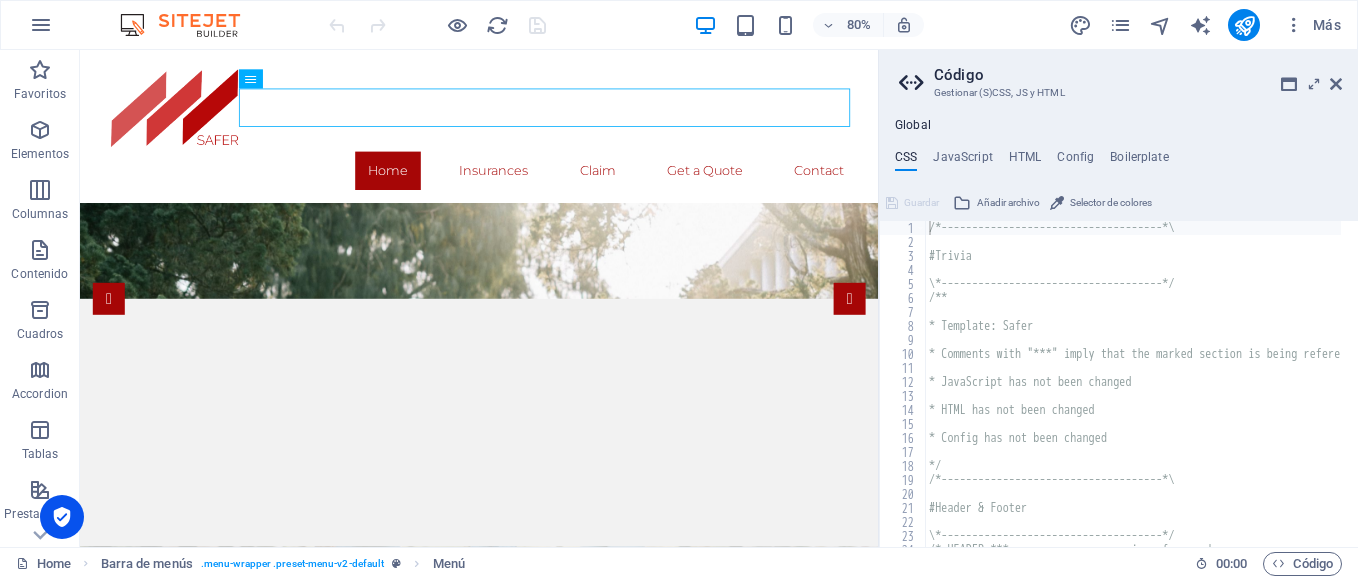 click on "CSS JavaScript HTML Config Boilerplate" at bounding box center (1118, 161) 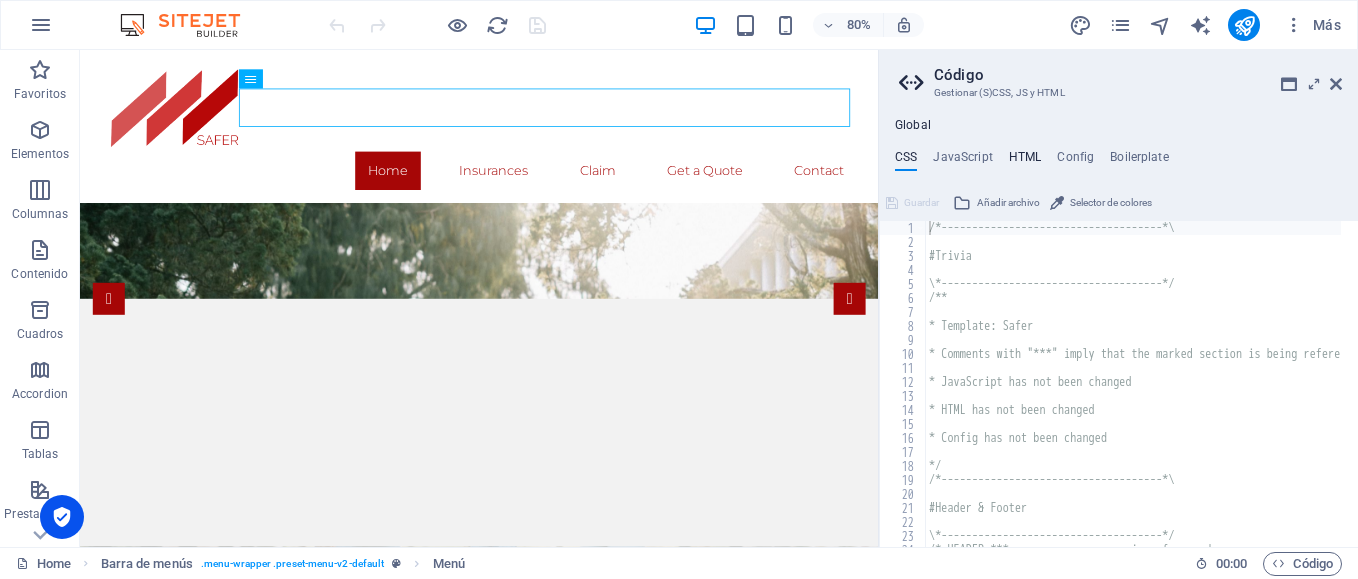 click on "HTML" at bounding box center [1025, 161] 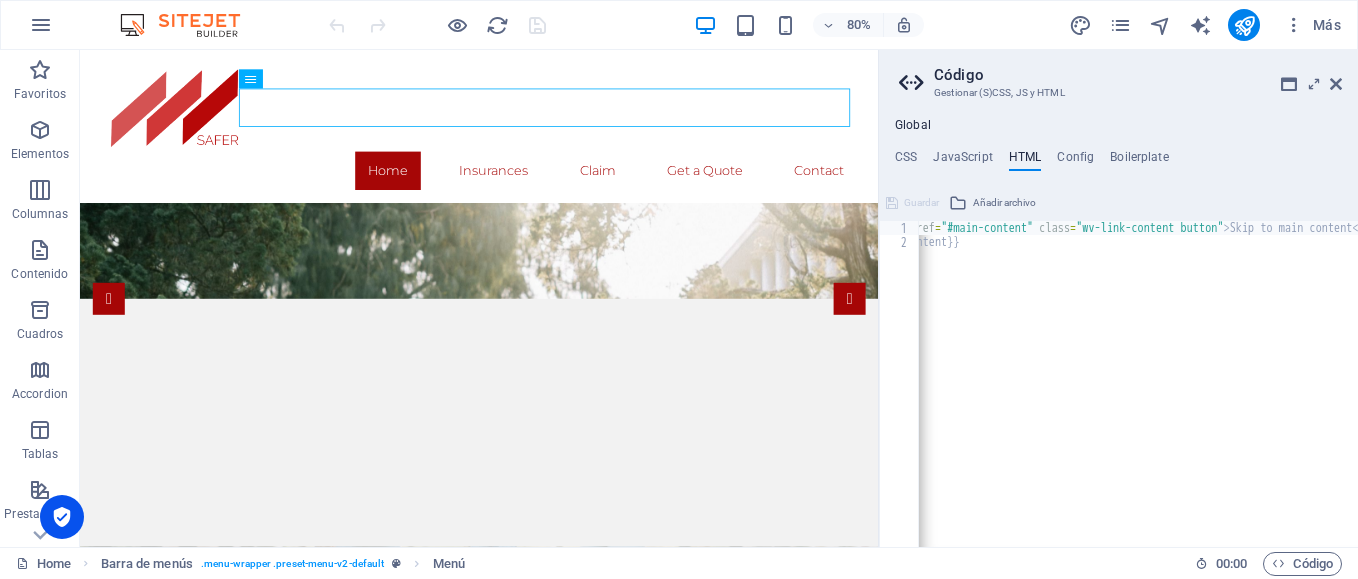 scroll, scrollTop: 0, scrollLeft: 0, axis: both 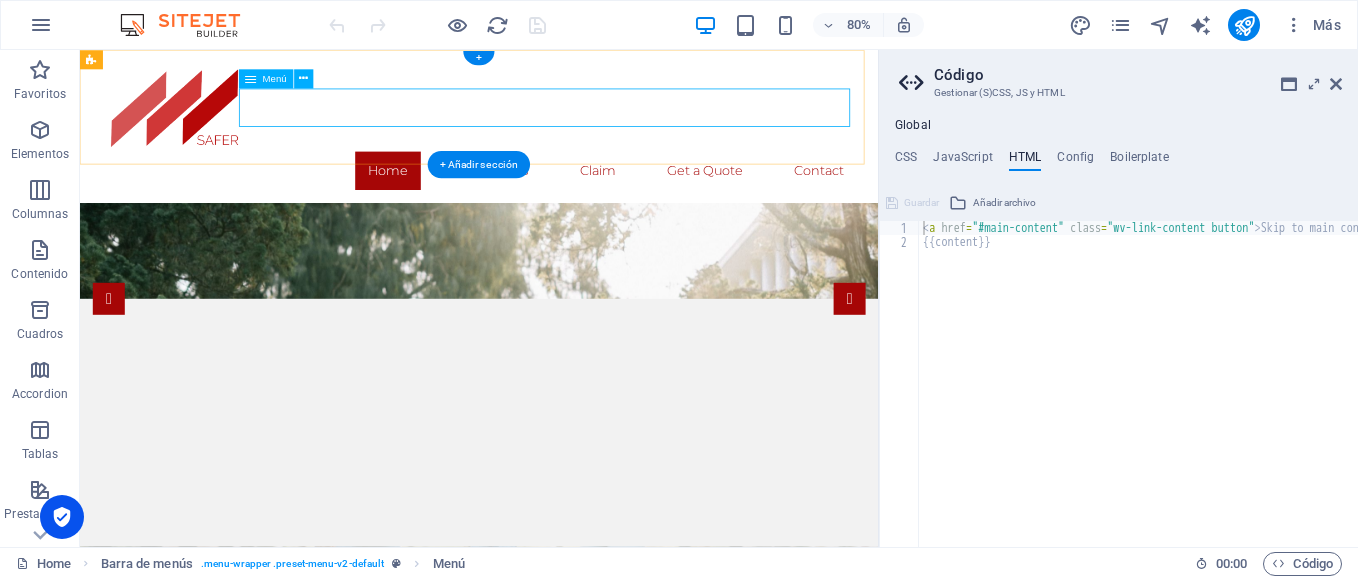 click on "Home Insurances Claim Get a Quote Contact" at bounding box center (579, 201) 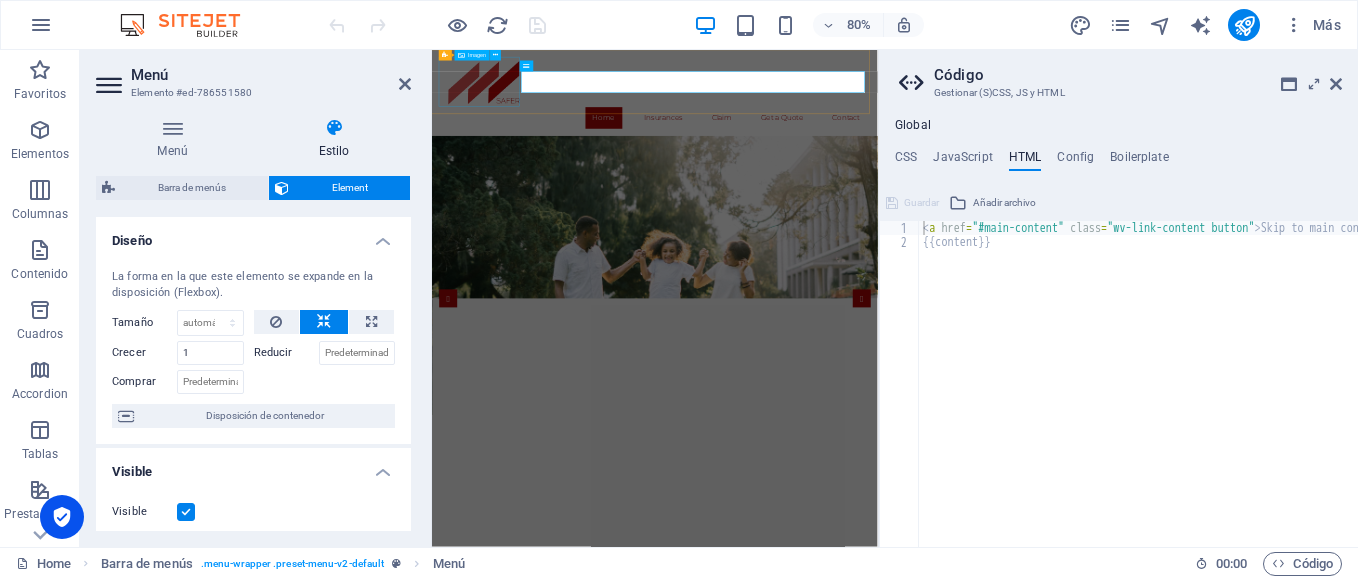 click at bounding box center (928, 121) 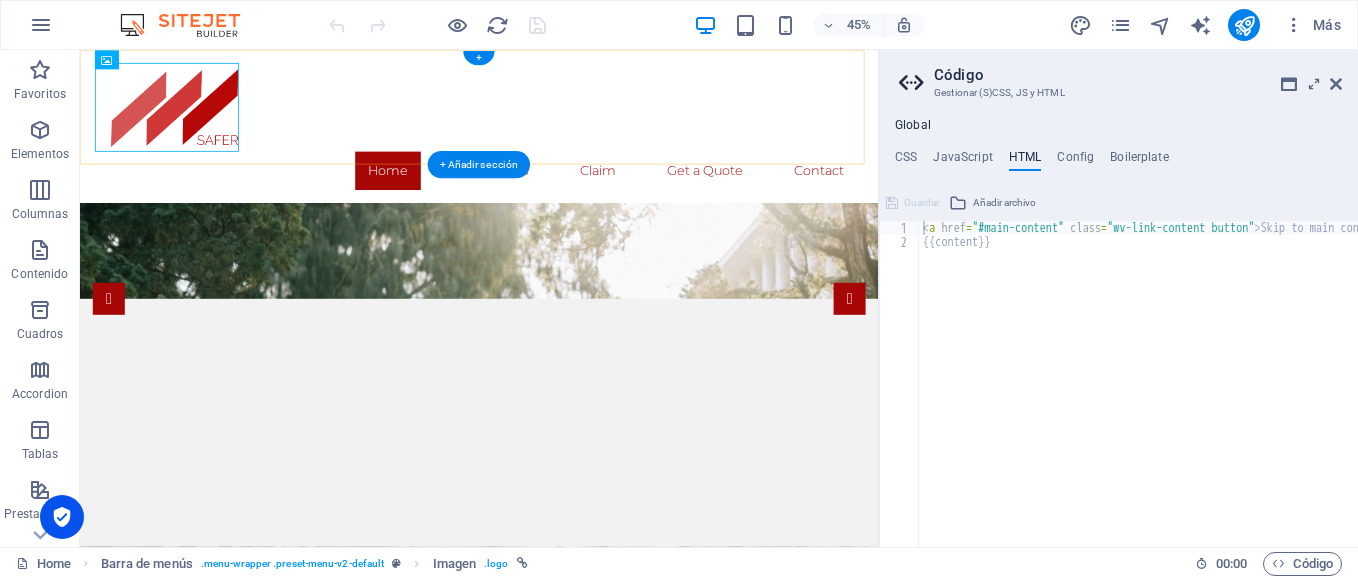 click on "Home Insurances Claim Get a Quote Contact" at bounding box center (579, 145) 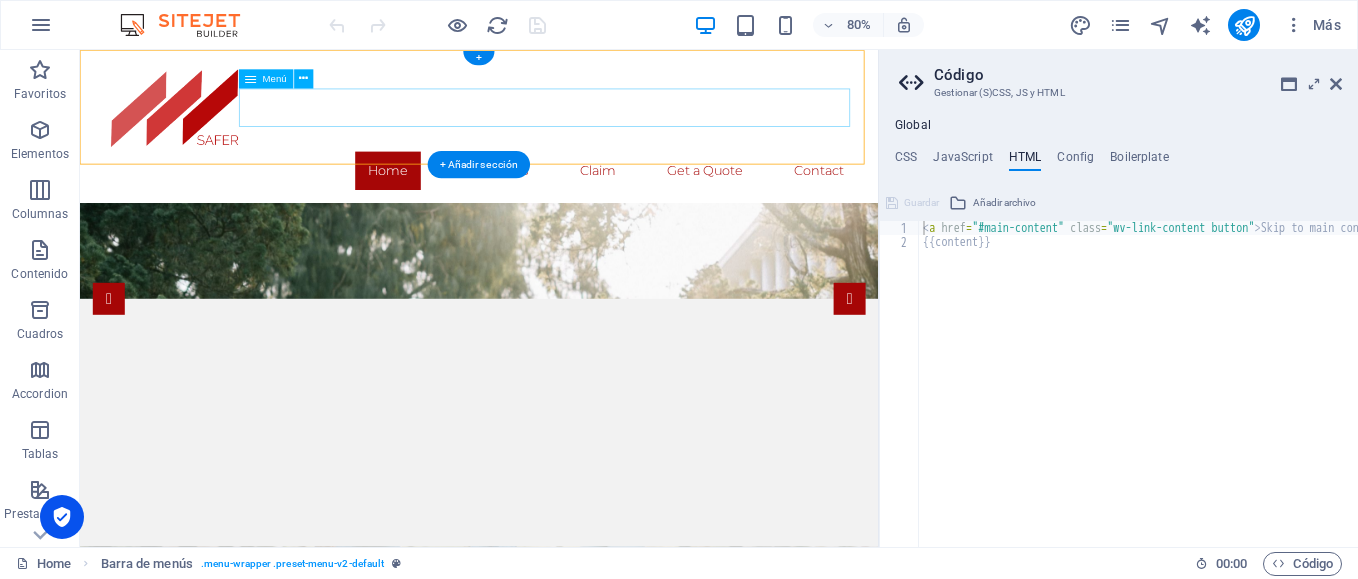 click on "Home Insurances Claim Get a Quote Contact" at bounding box center [579, 201] 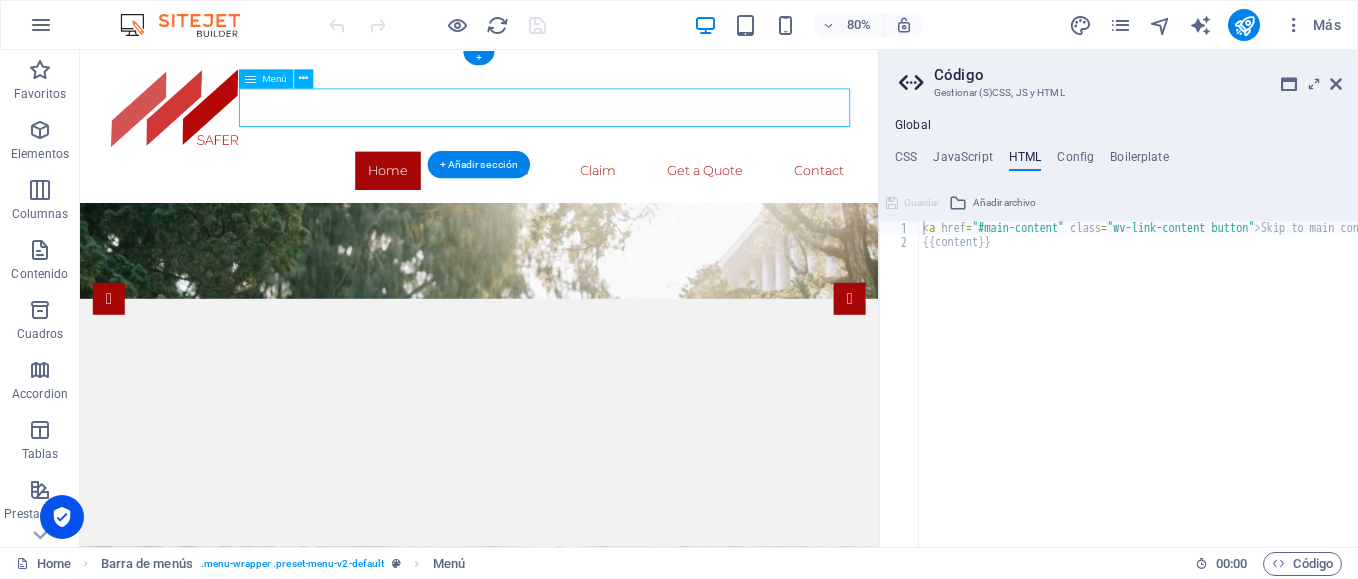 click on "Home Insurances Claim Get a Quote Contact" at bounding box center [579, 201] 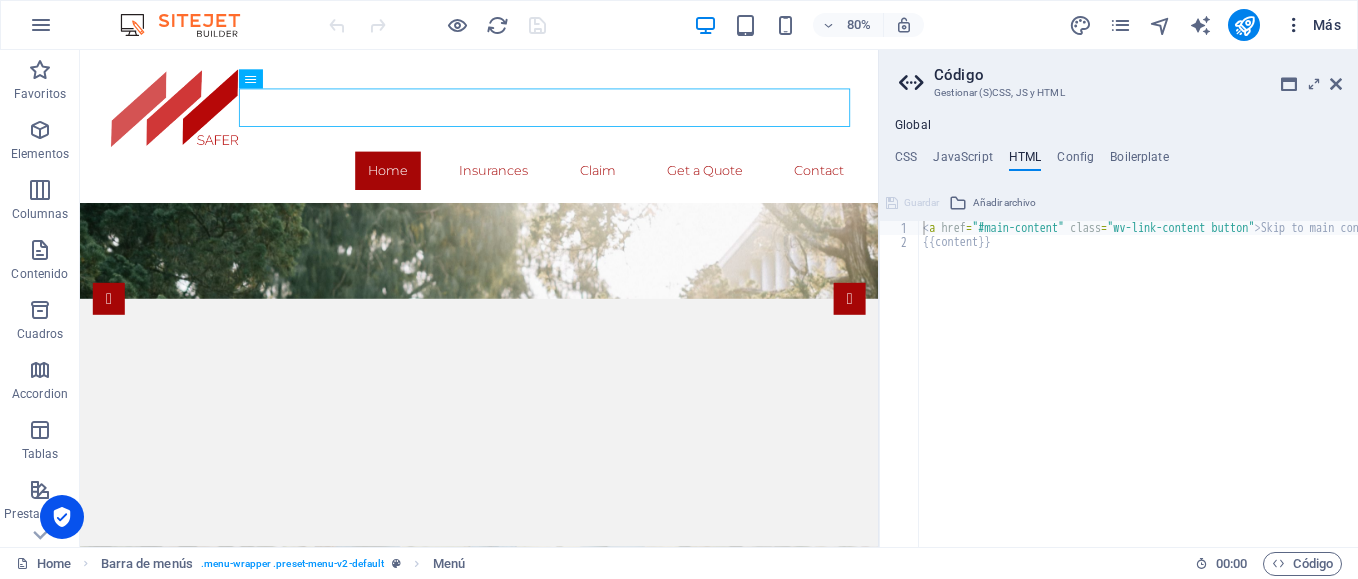 click on "Más" at bounding box center [1312, 25] 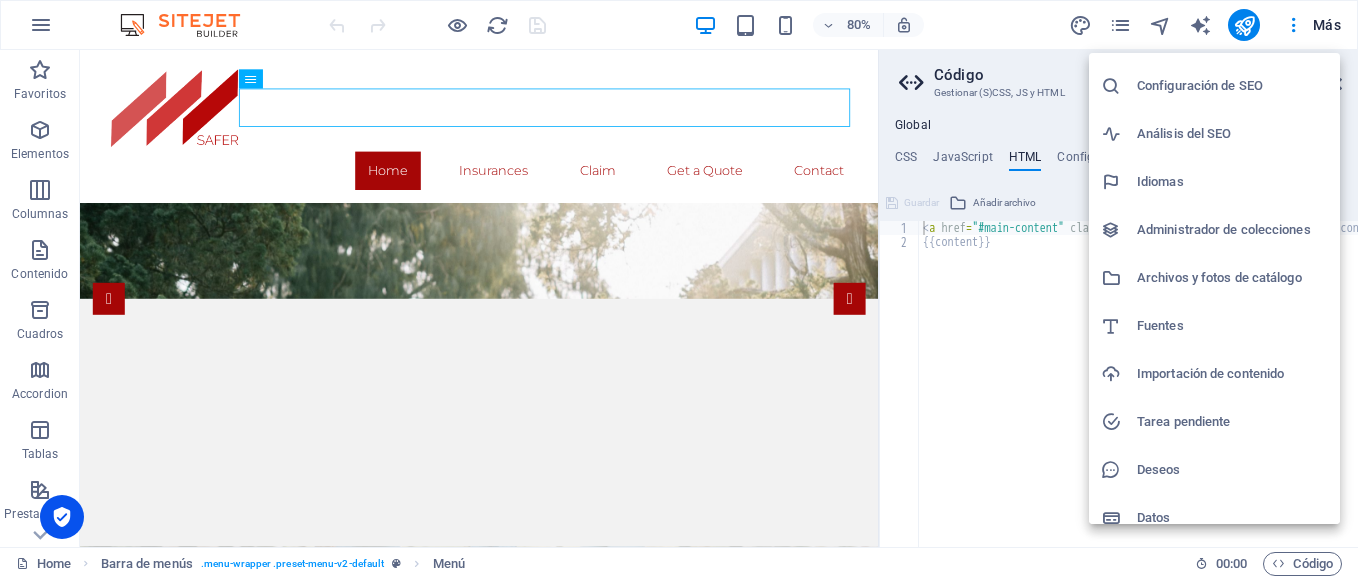 scroll, scrollTop: 57, scrollLeft: 0, axis: vertical 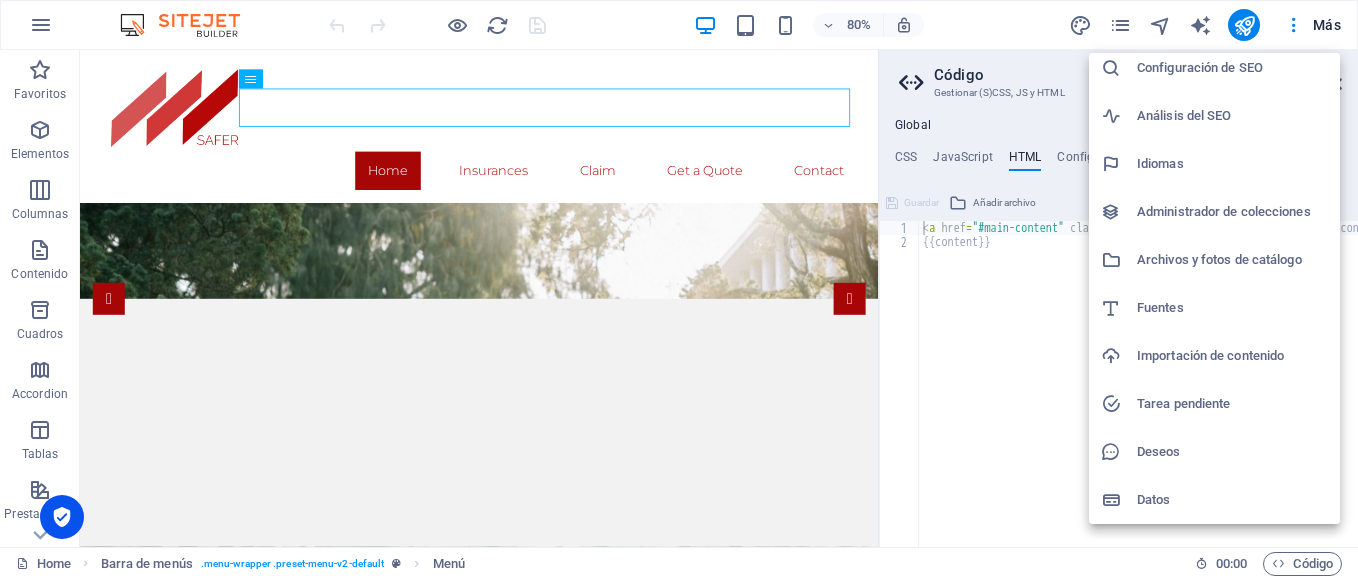 click at bounding box center (679, 289) 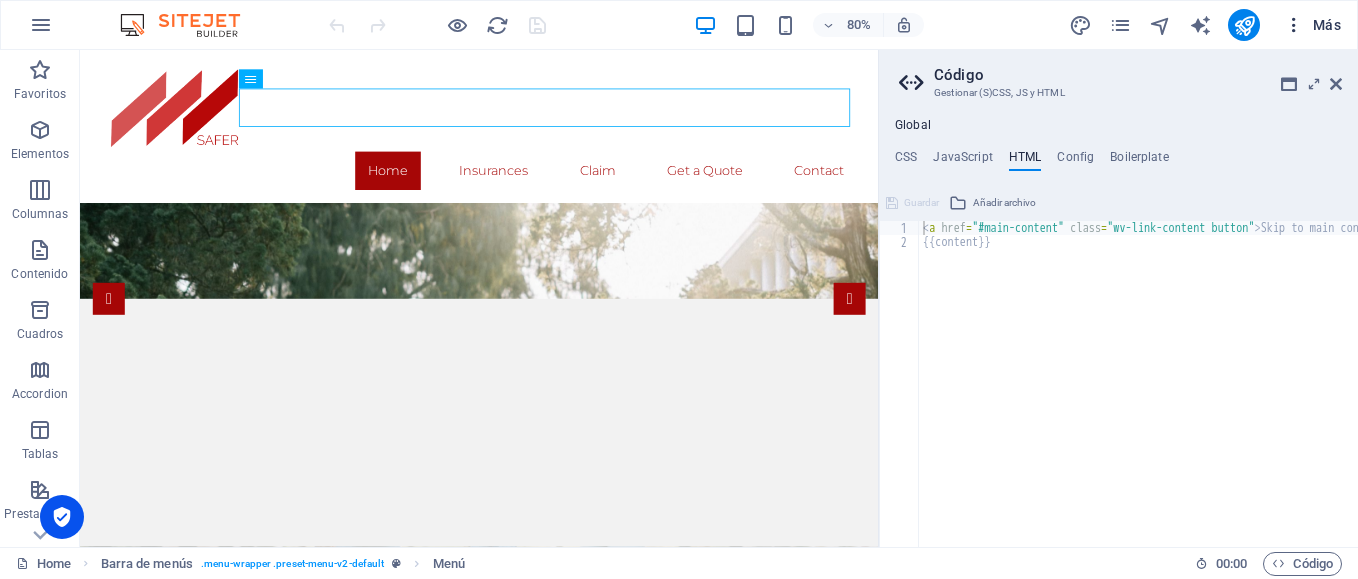 click at bounding box center [1294, 25] 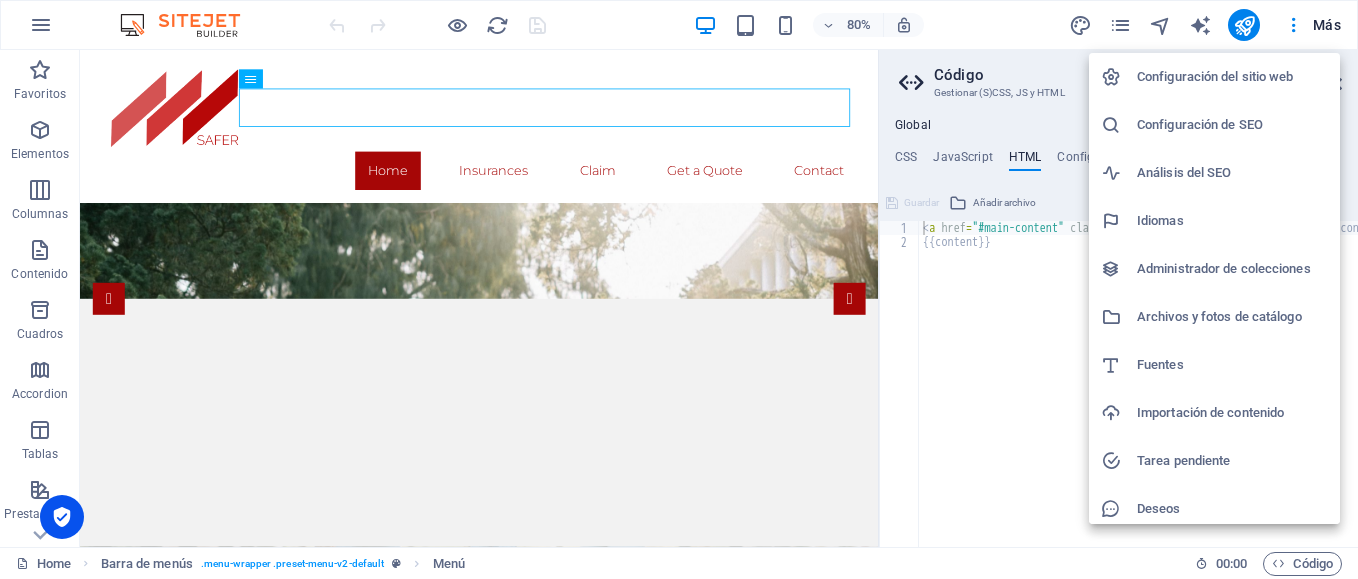 click at bounding box center (679, 289) 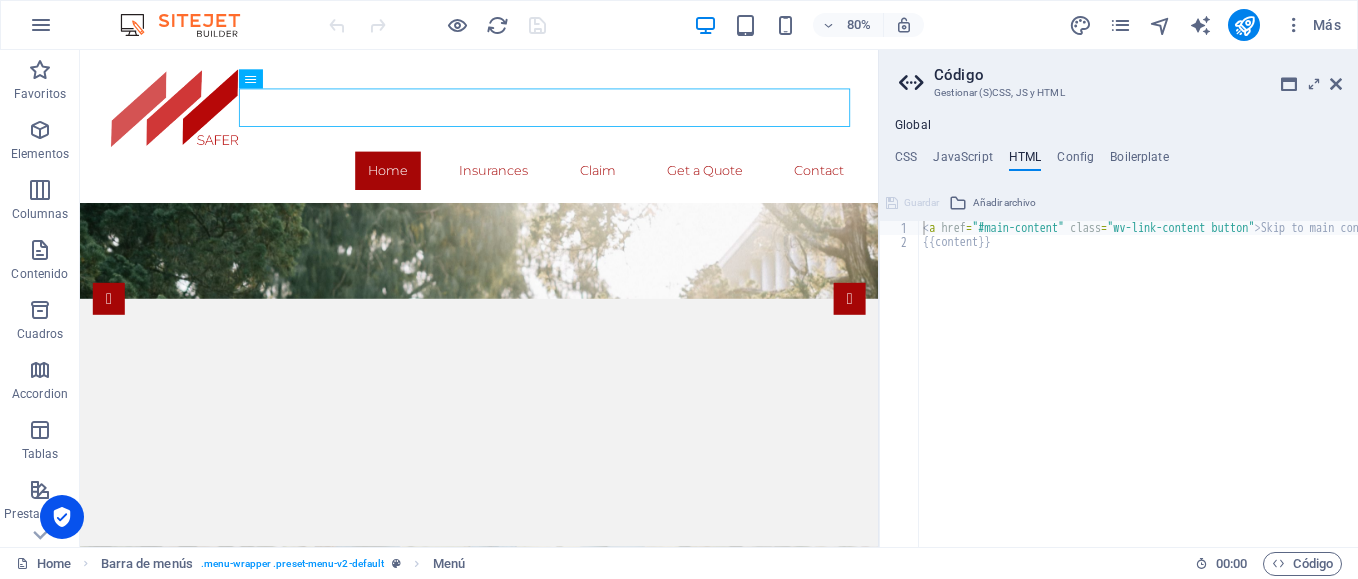 click on "Configuración del sitio web Configuración de SEO Análisis del SEO Idiomas Administrador de colecciones Archivos y fotos de catálogo Fuentes Importación de contenido Tarea pendiente Deseos Datos" at bounding box center [679, 295] 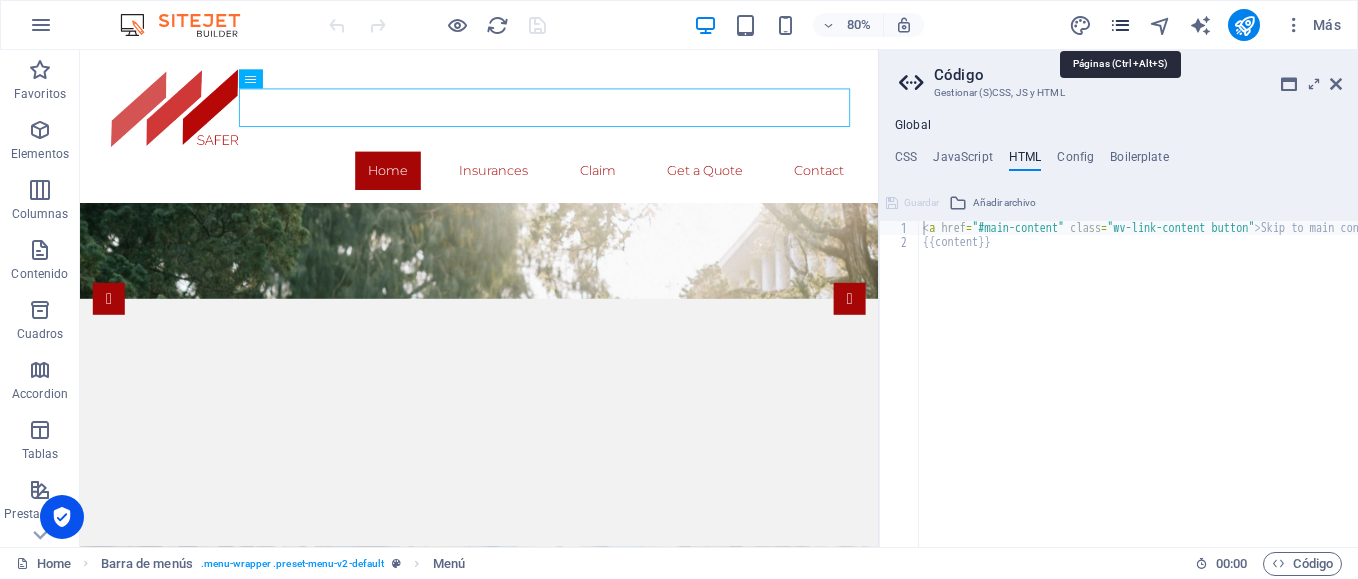 click at bounding box center [1120, 25] 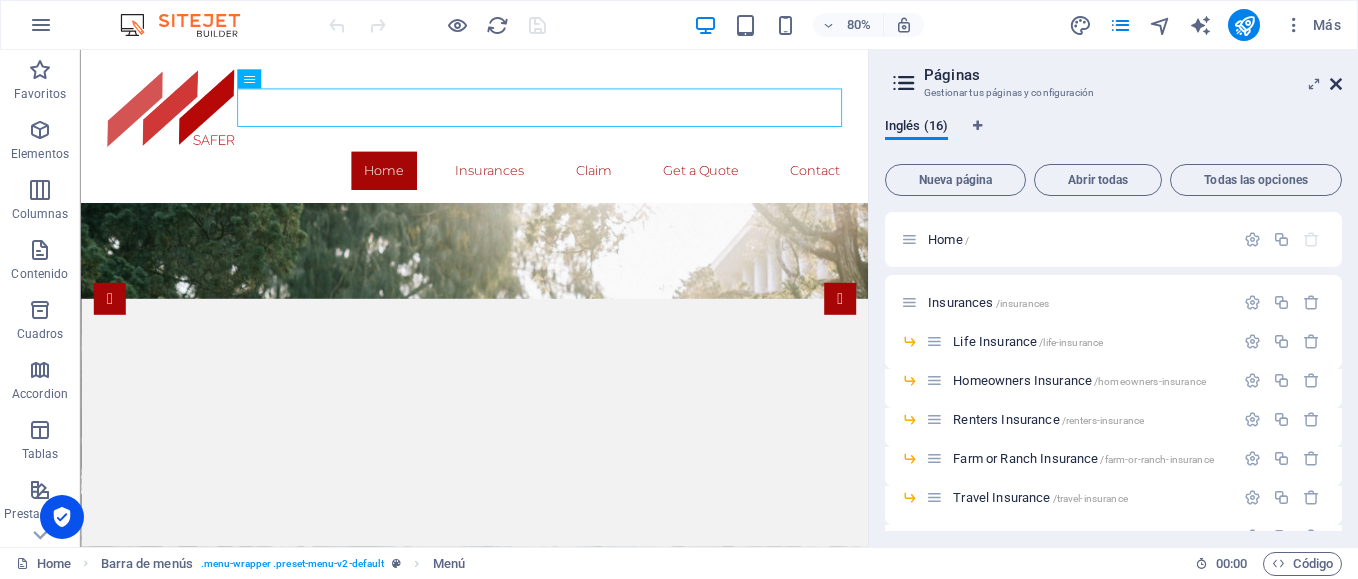 click at bounding box center [1336, 84] 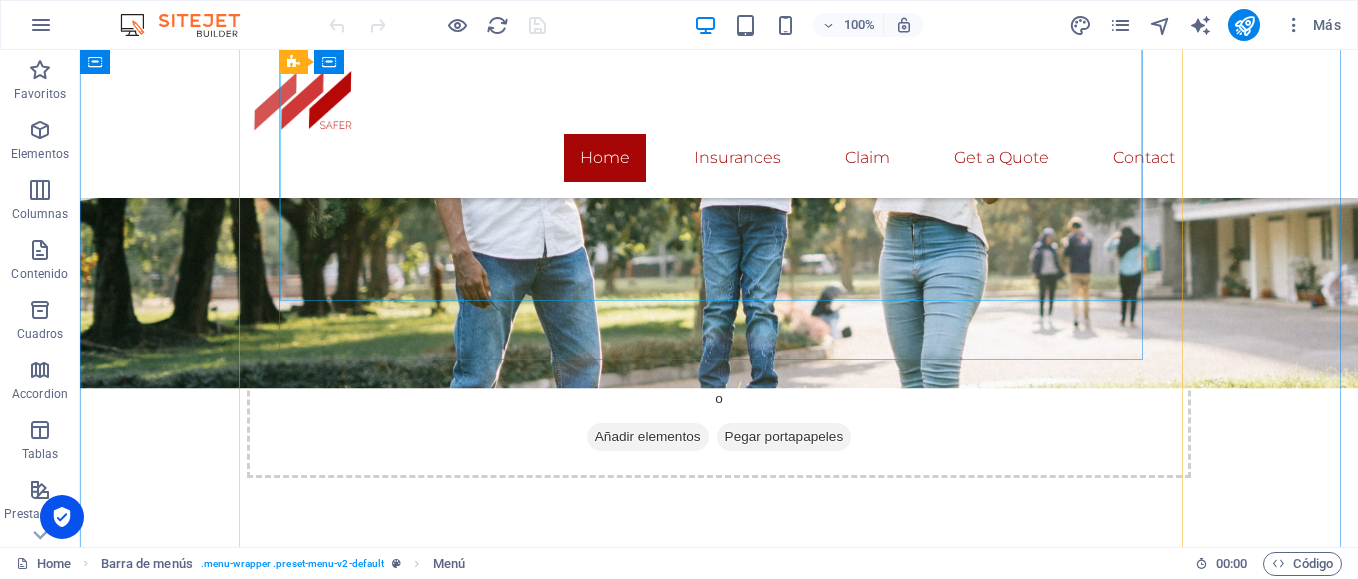 scroll, scrollTop: 1079, scrollLeft: 0, axis: vertical 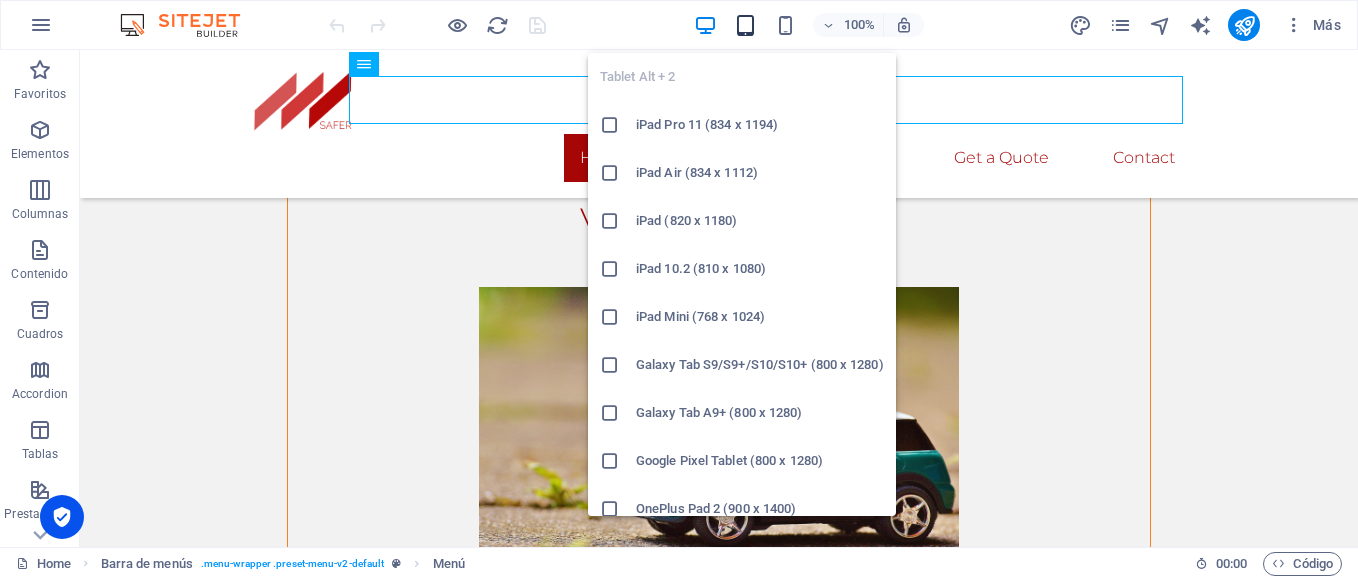 click at bounding box center [745, 25] 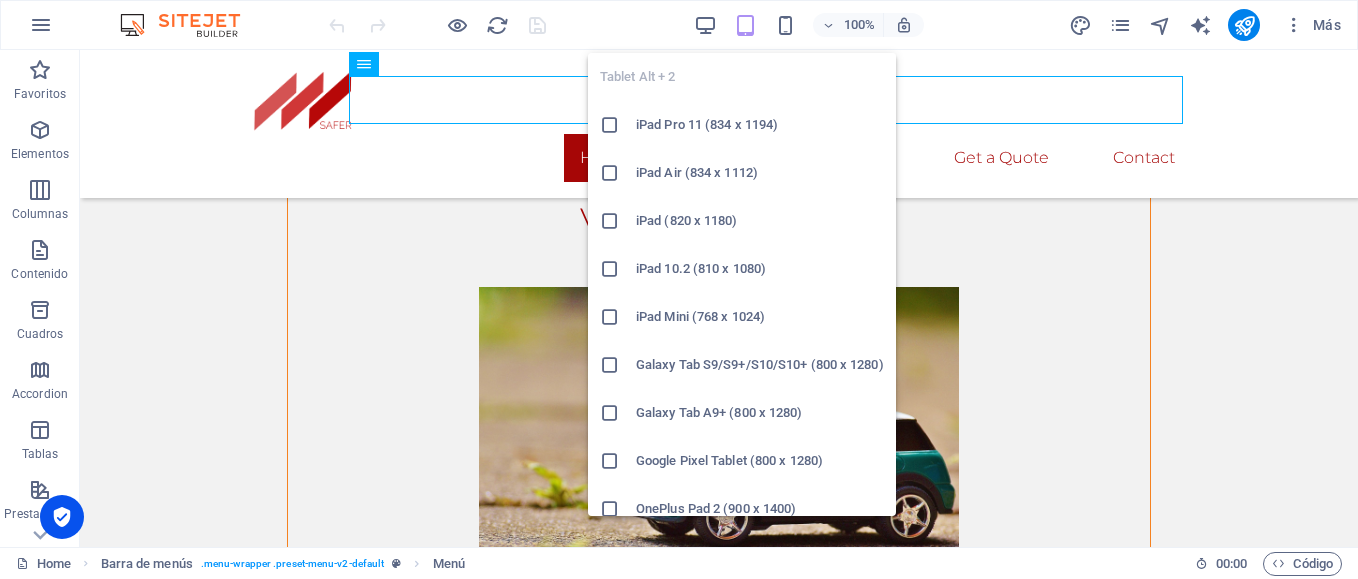click on "iPad Pro 11 (834 x 1194)" at bounding box center [760, 125] 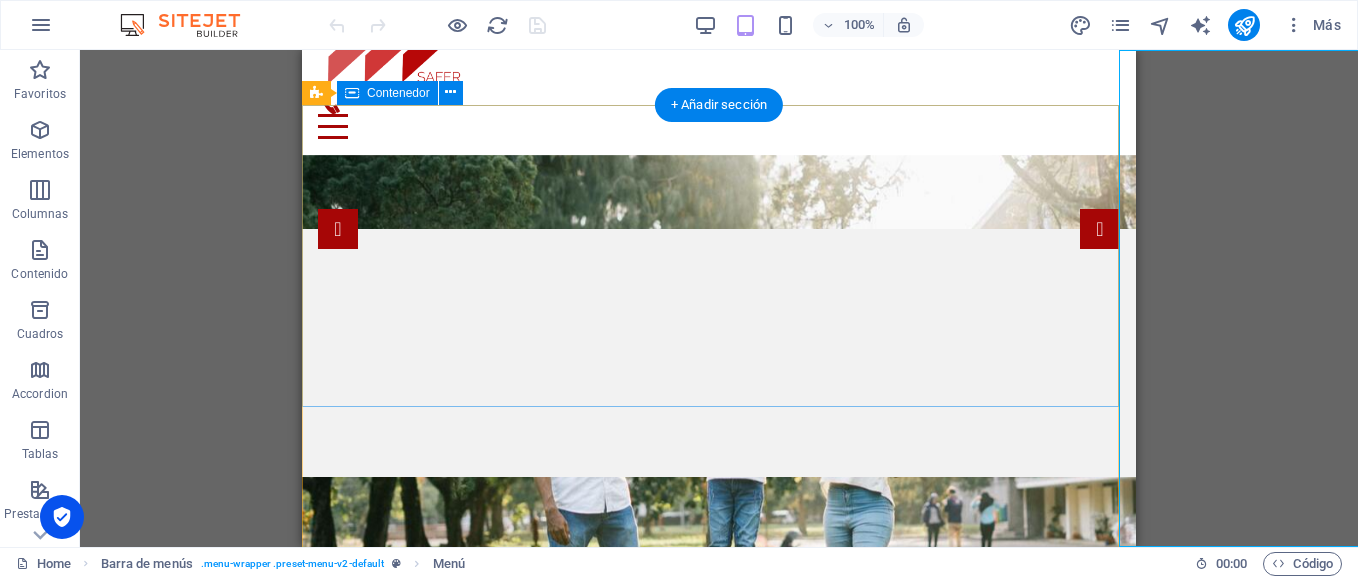 scroll, scrollTop: 0, scrollLeft: 0, axis: both 